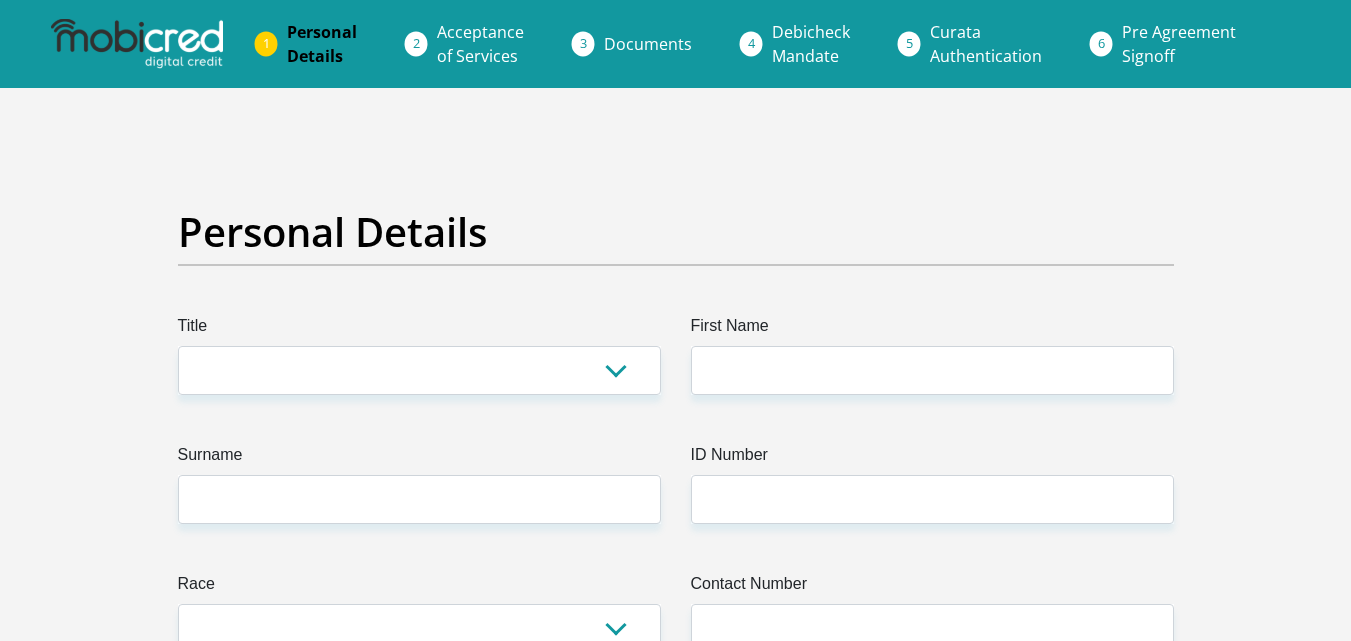 scroll, scrollTop: 0, scrollLeft: 0, axis: both 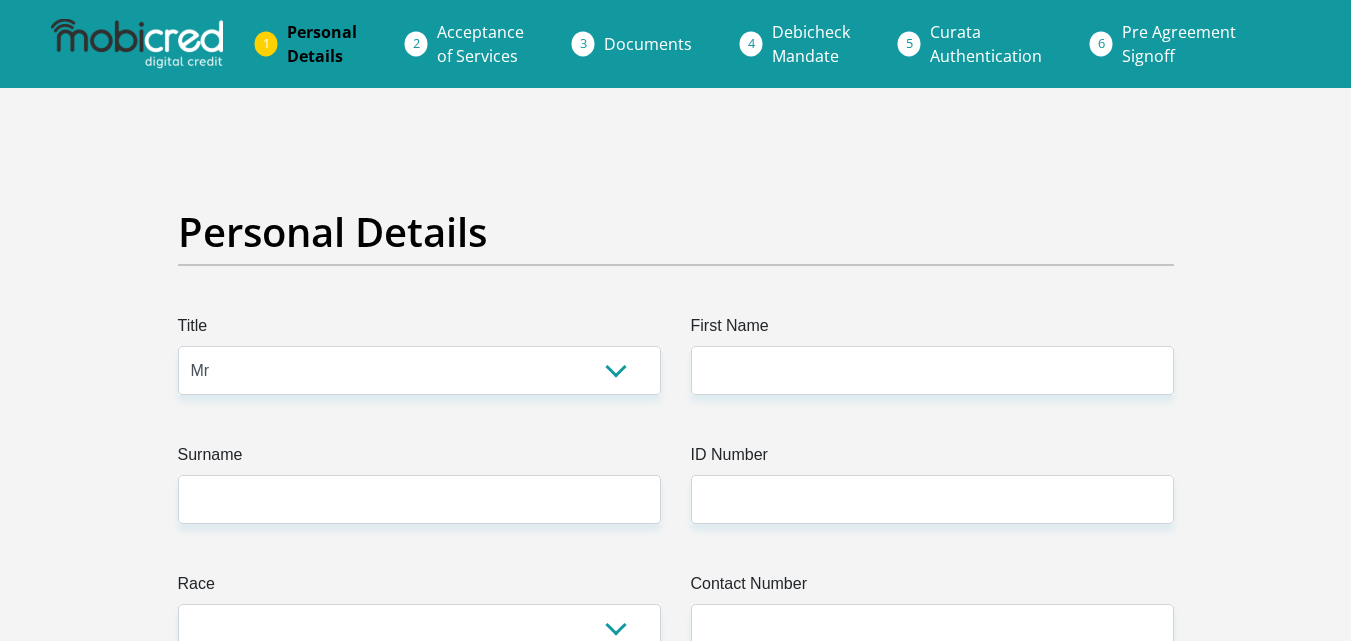 click on "Mr
Ms
Mrs
Dr
Other" at bounding box center [419, 370] 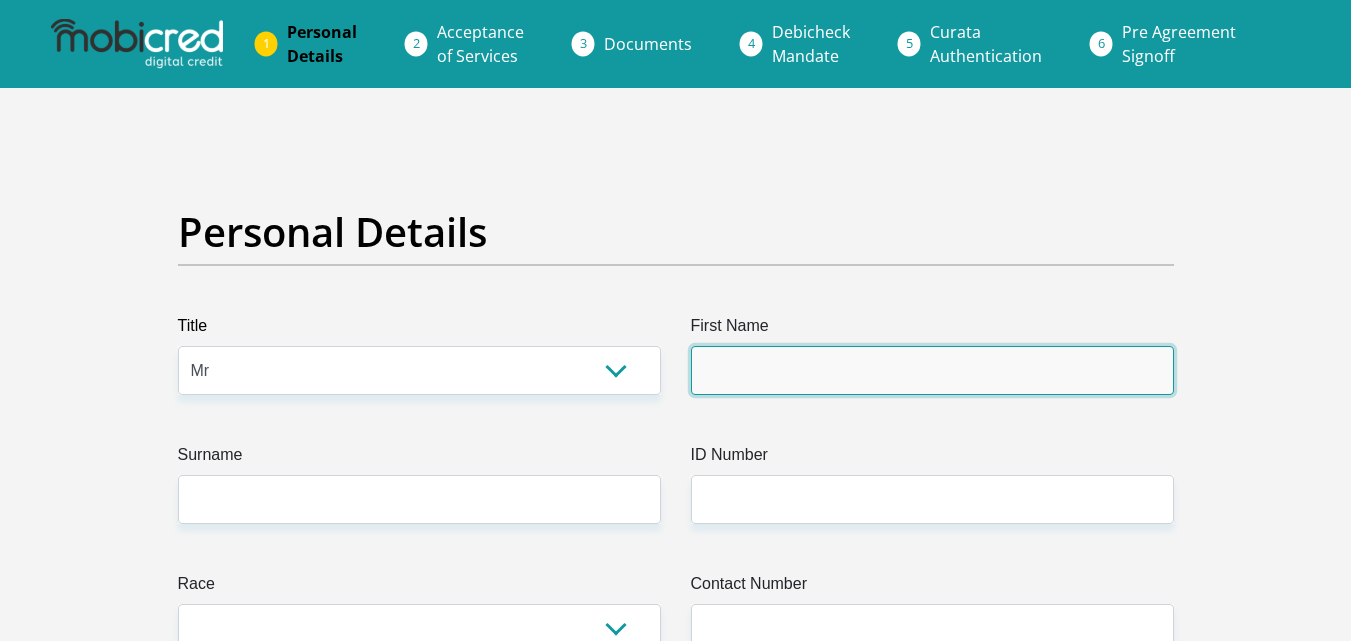 click on "First Name" at bounding box center (932, 370) 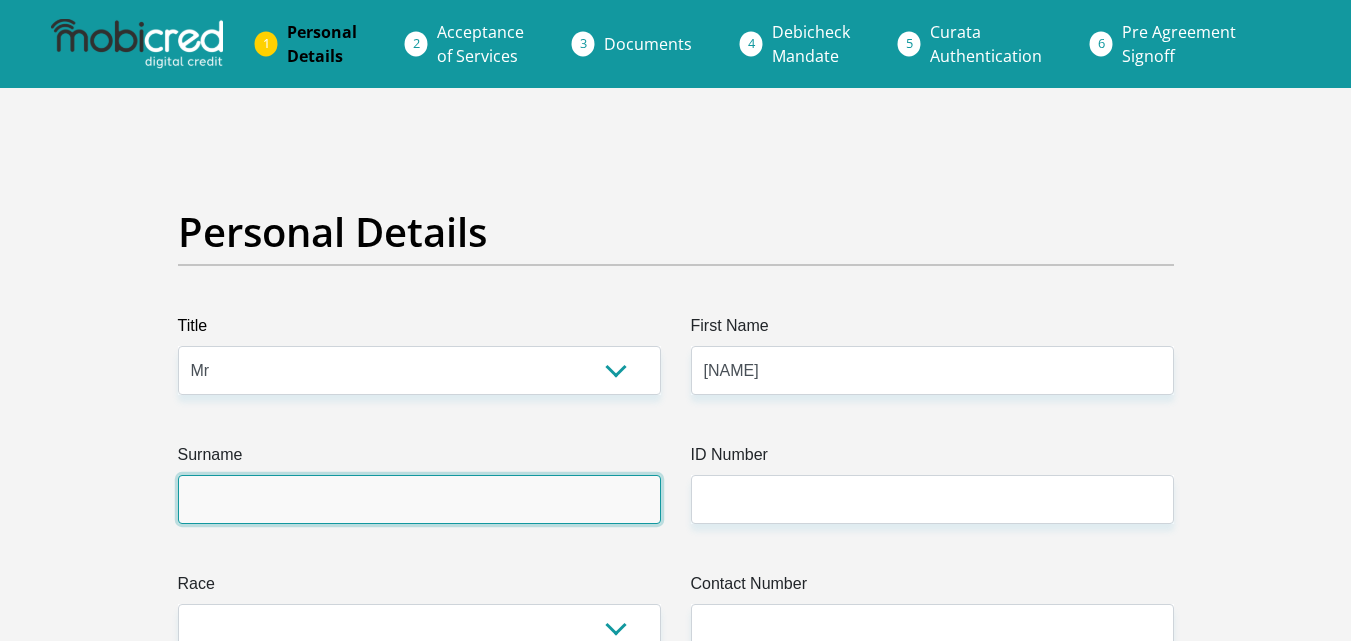 type on "Barlow" 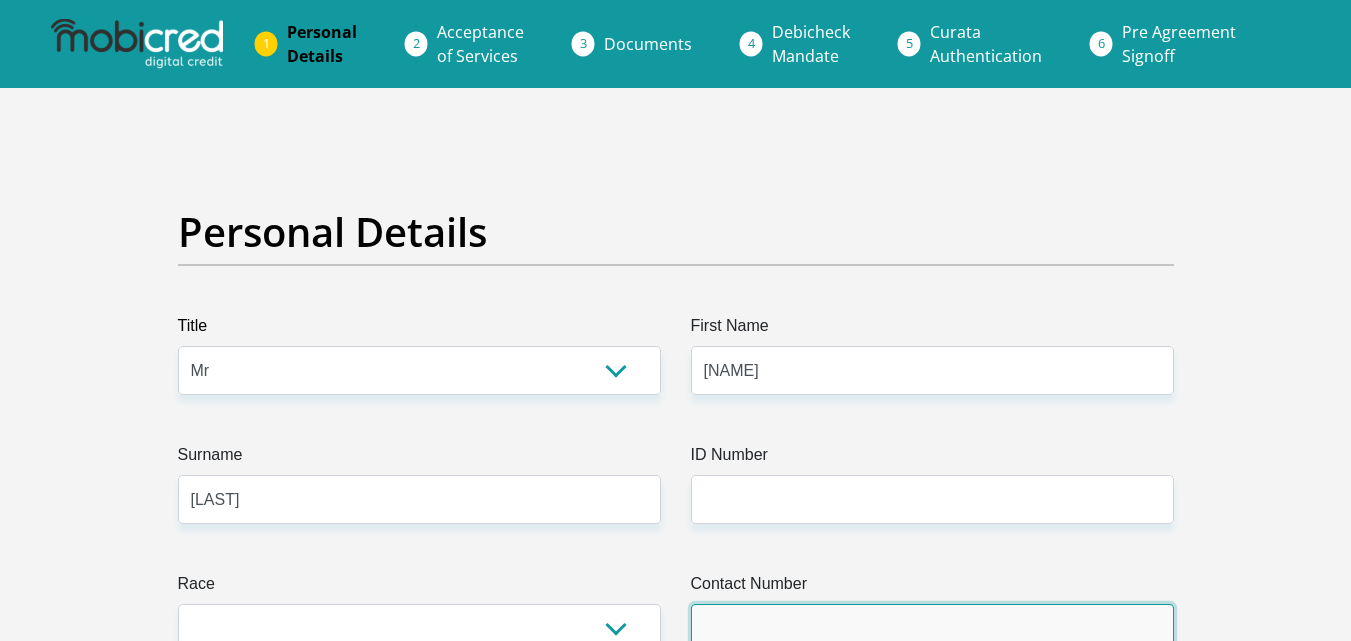 type on "0638904024" 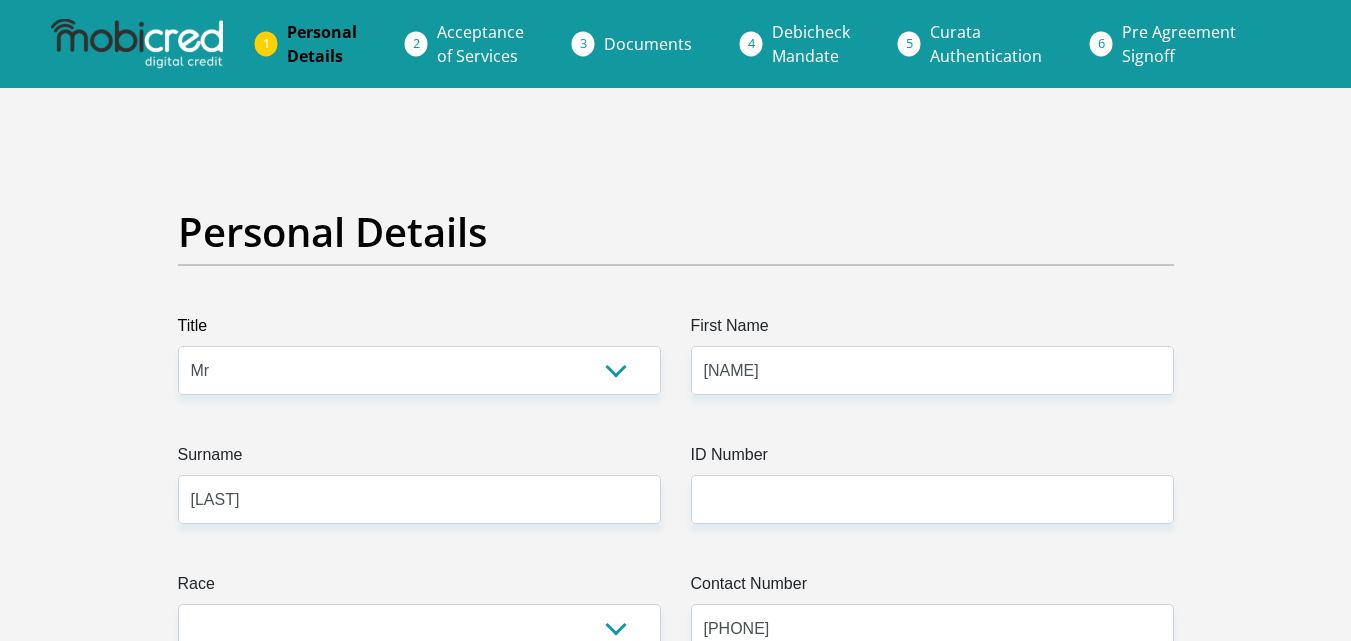 select on "ZAF" 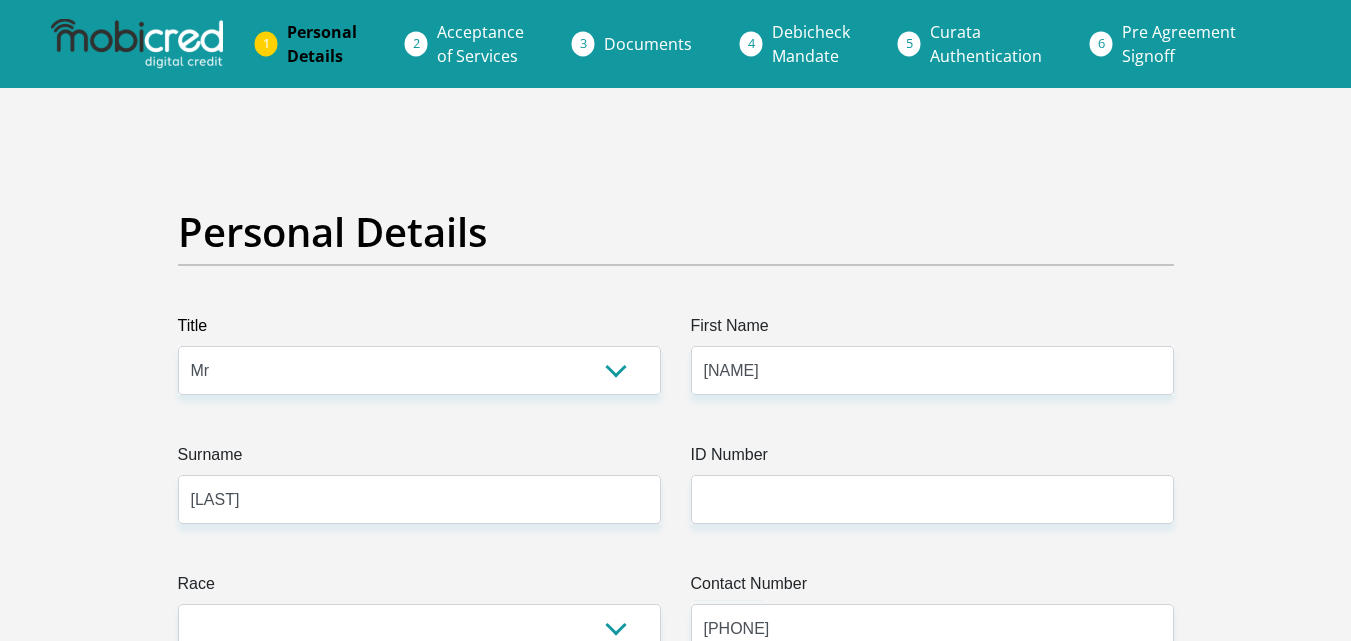 select on "ZAF" 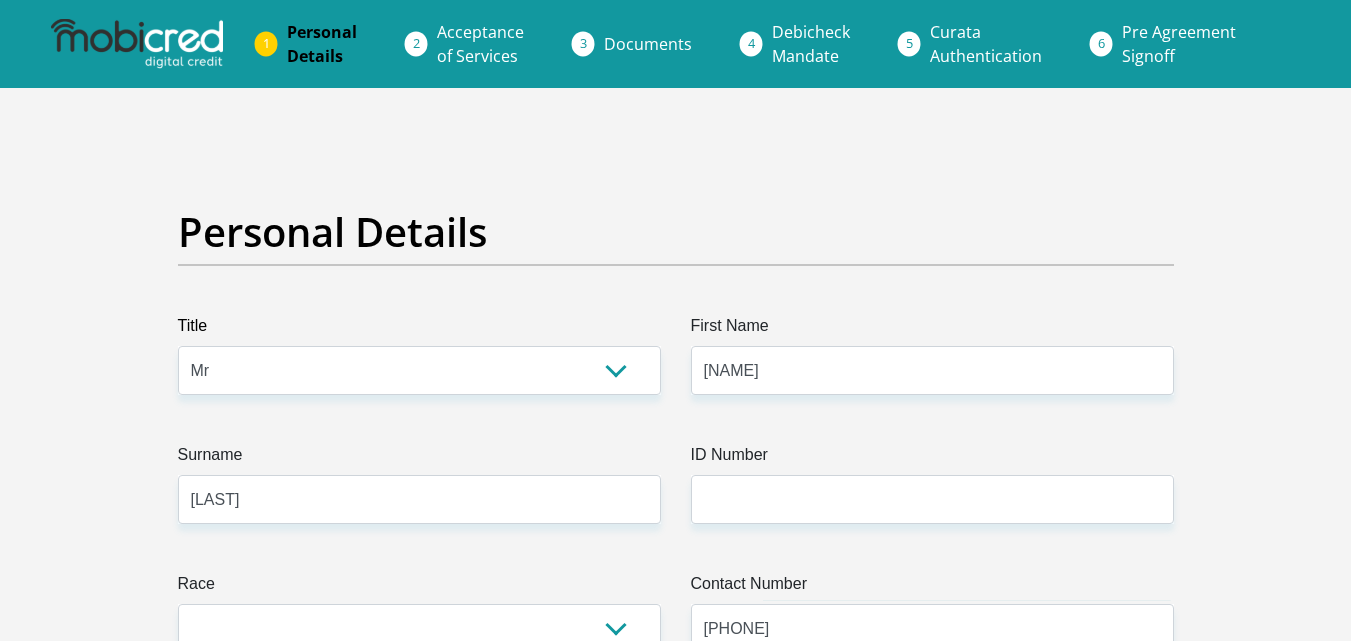 type on "656 Gladiolus Street" 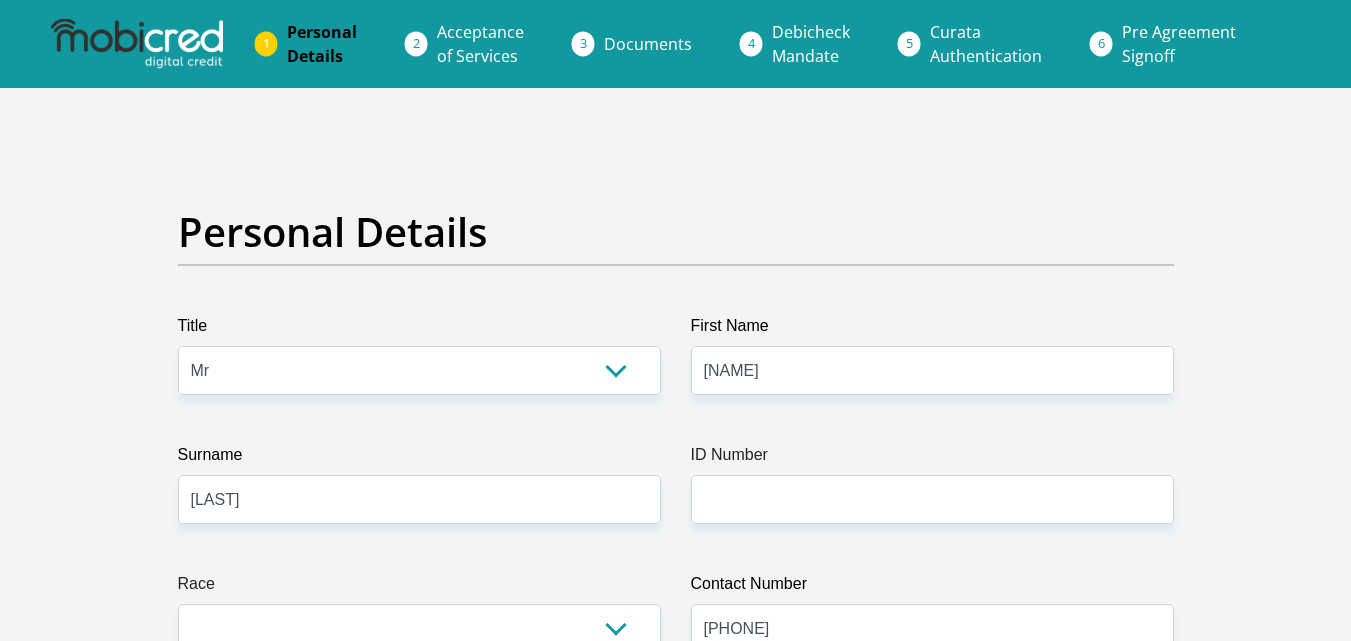 click on "ID Number" at bounding box center [932, 459] 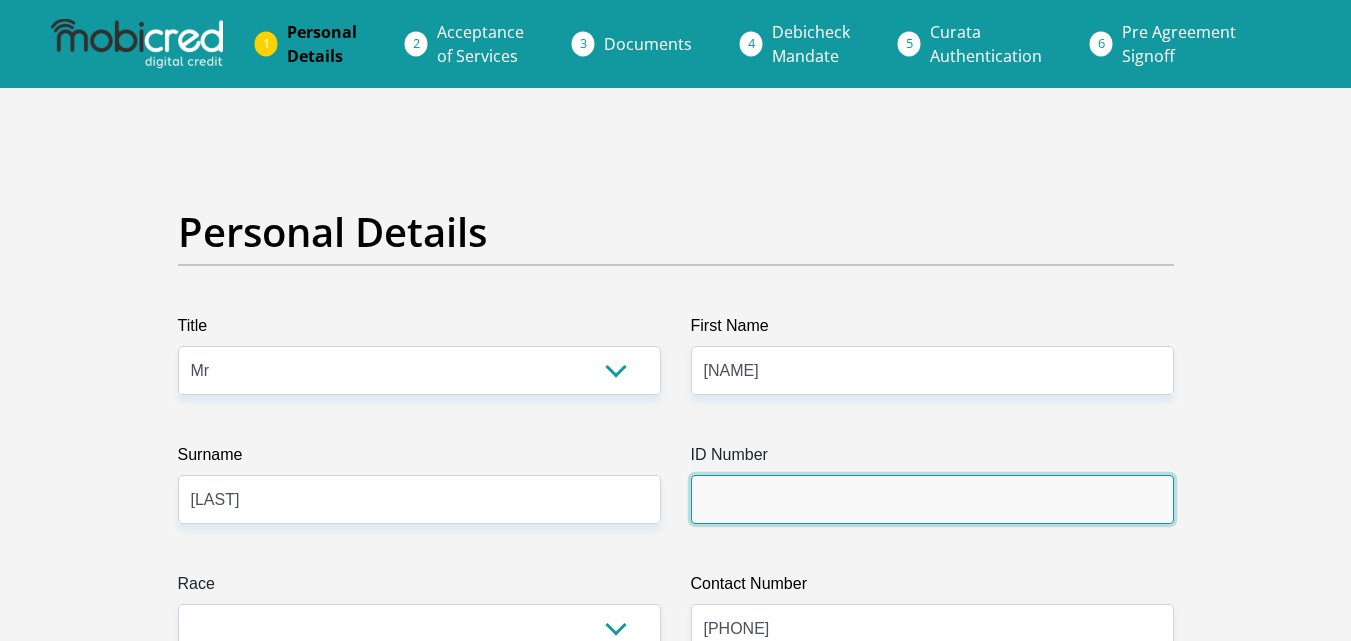 click on "ID Number" at bounding box center (932, 499) 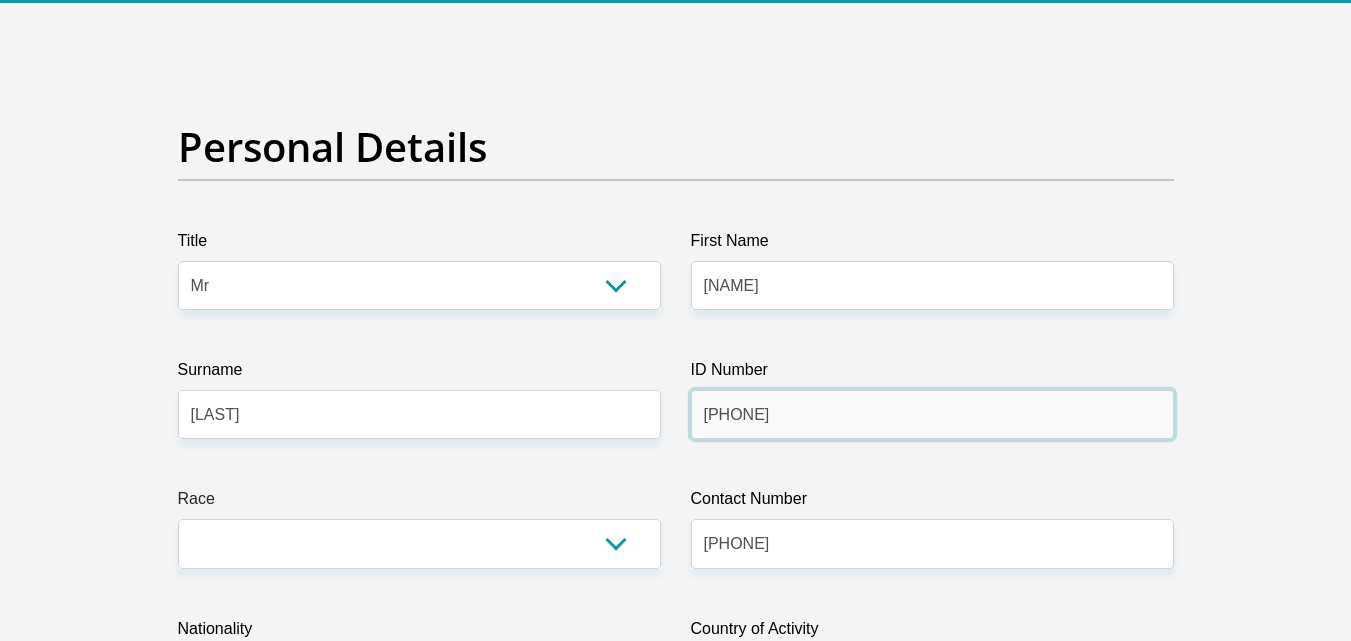 scroll, scrollTop: 200, scrollLeft: 0, axis: vertical 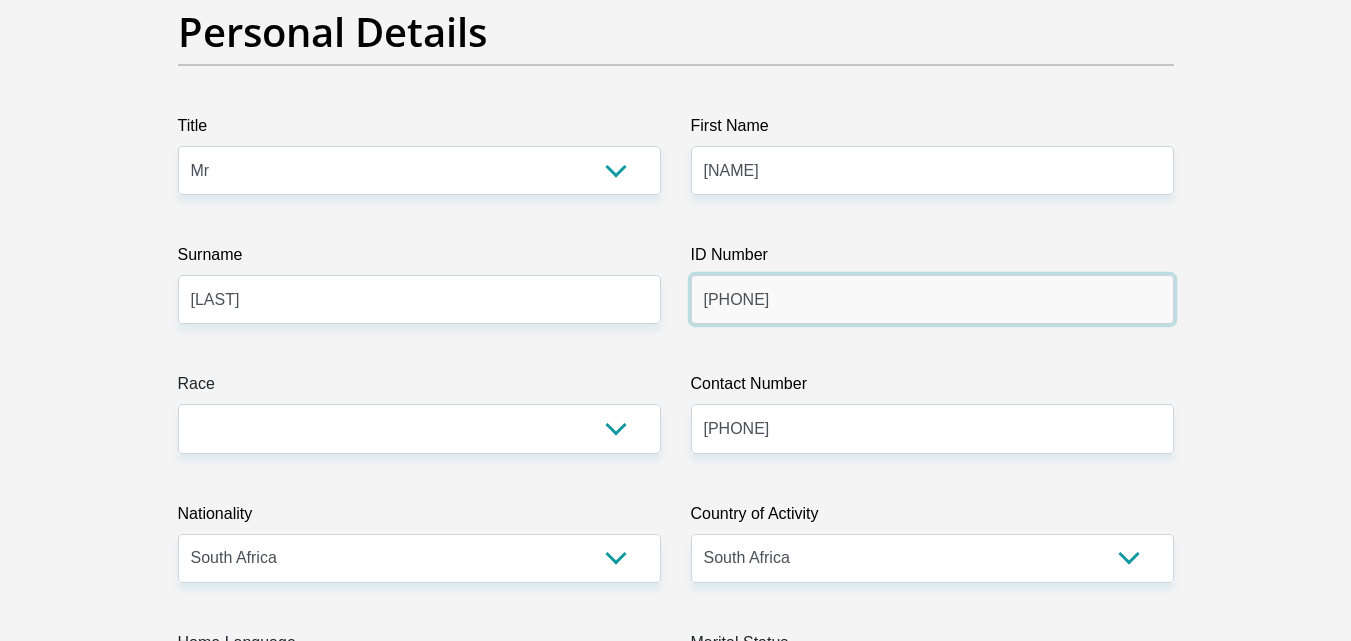 type on "9904235207085" 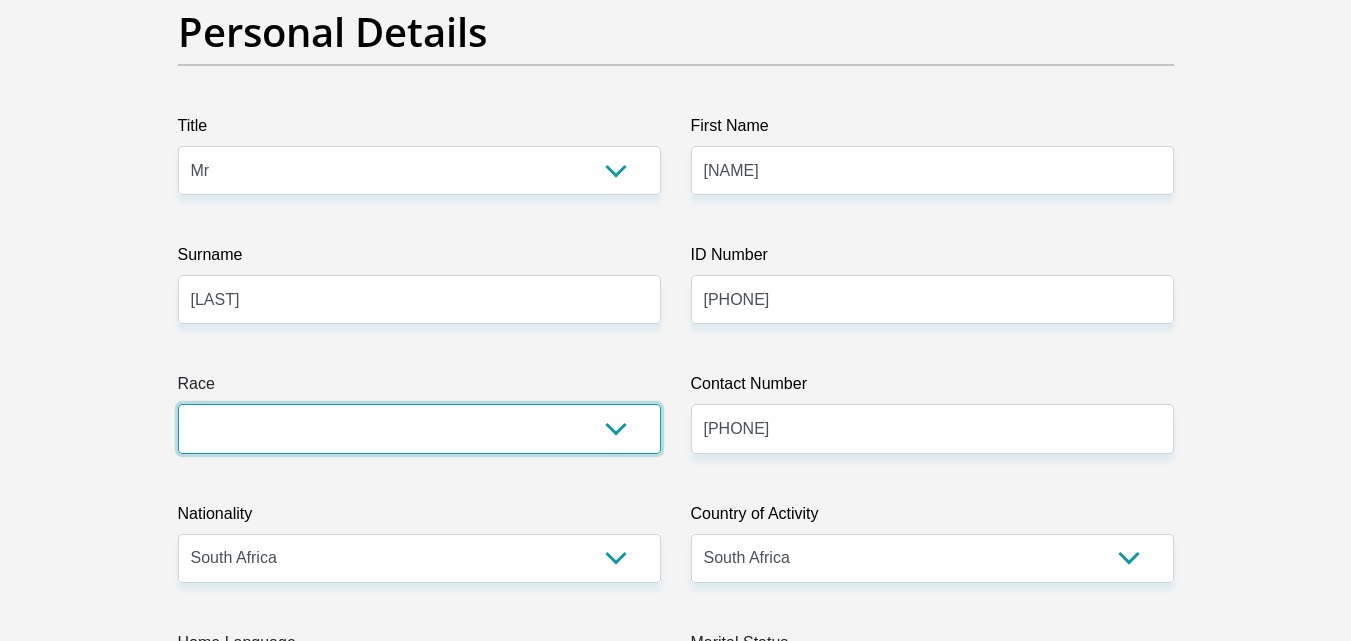 click on "Black
Coloured
Indian
White
Other" at bounding box center [419, 428] 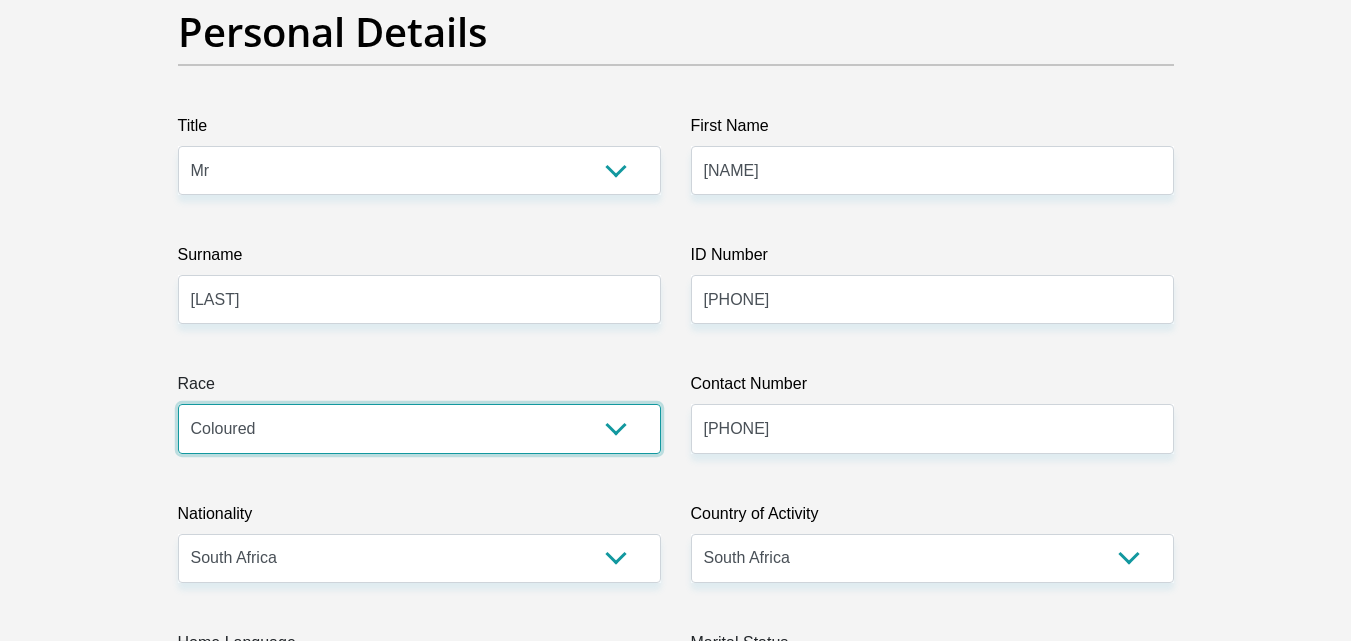 click on "Black
Coloured
Indian
White
Other" at bounding box center (419, 428) 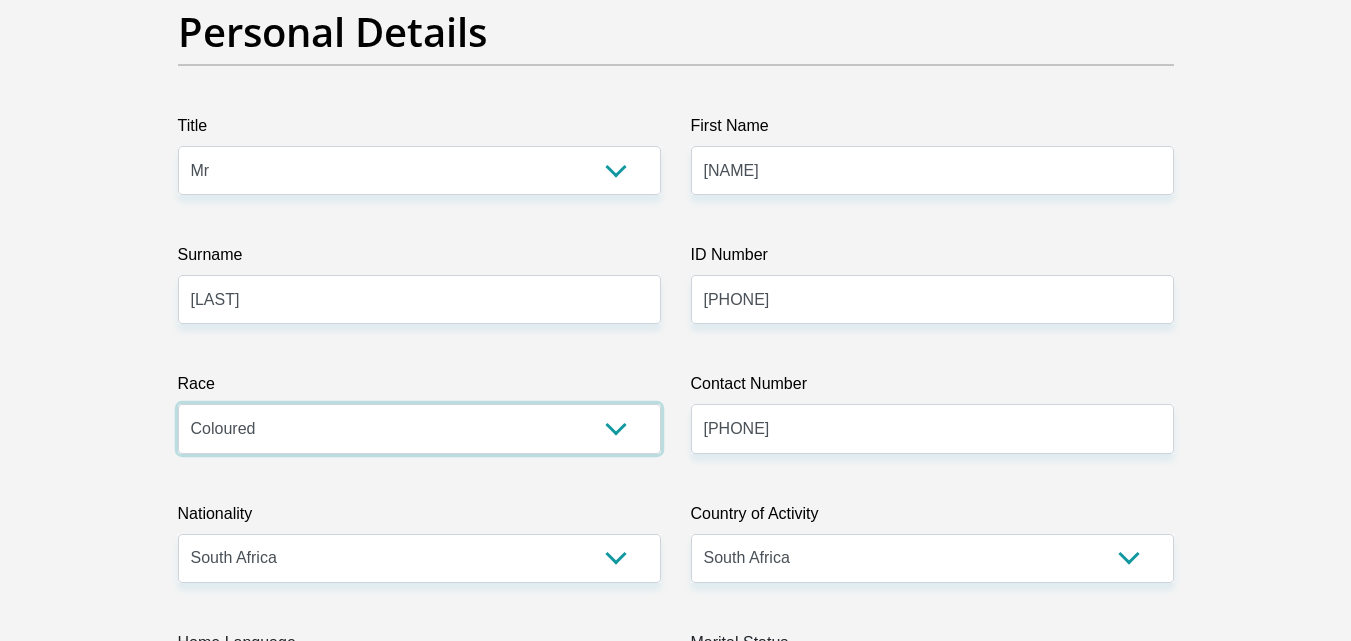 scroll, scrollTop: 300, scrollLeft: 0, axis: vertical 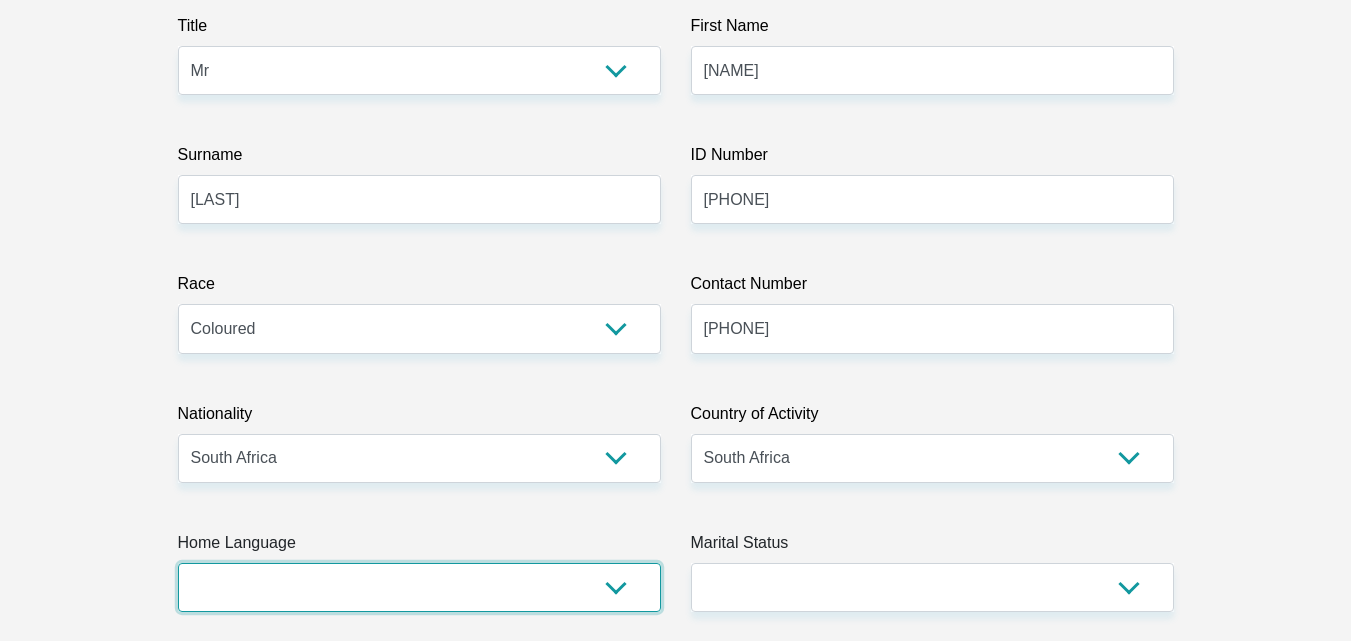 click on "Afrikaans
English
Sepedi
South Ndebele
Southern Sotho
Swati
Tsonga
Tswana
Venda
Xhosa
Zulu
Other" at bounding box center [419, 587] 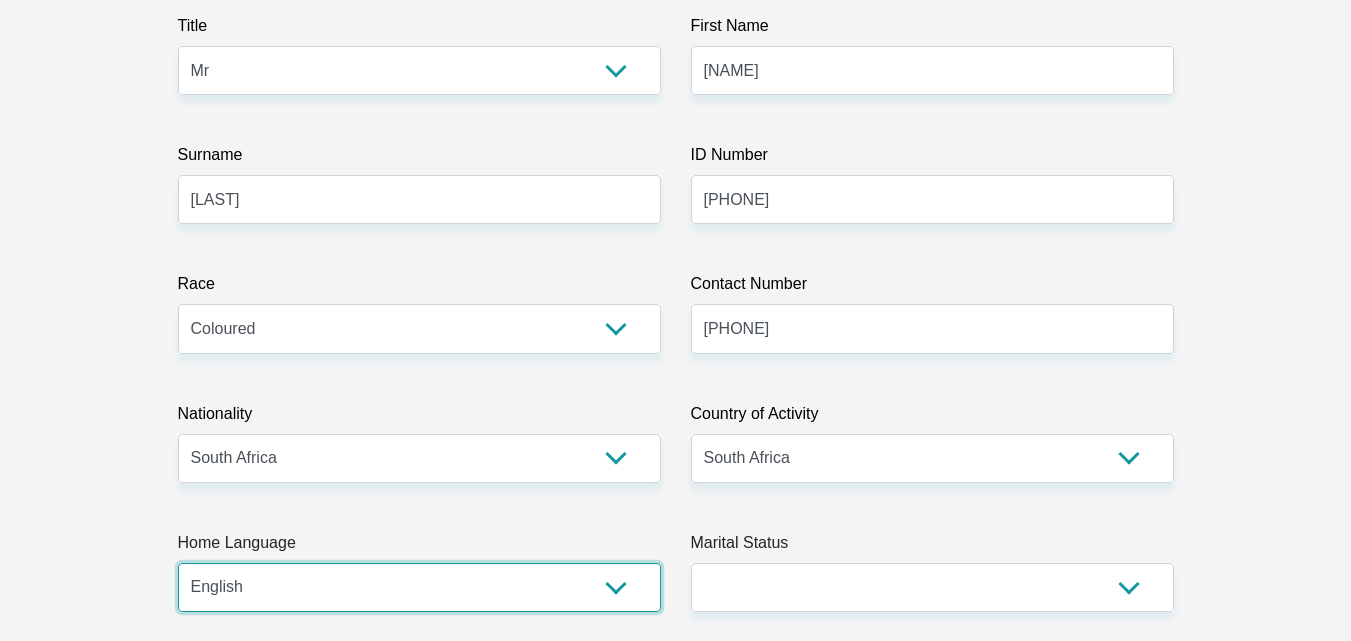 click on "Afrikaans
English
Sepedi
South Ndebele
Southern Sotho
Swati
Tsonga
Tswana
Venda
Xhosa
Zulu
Other" at bounding box center (419, 587) 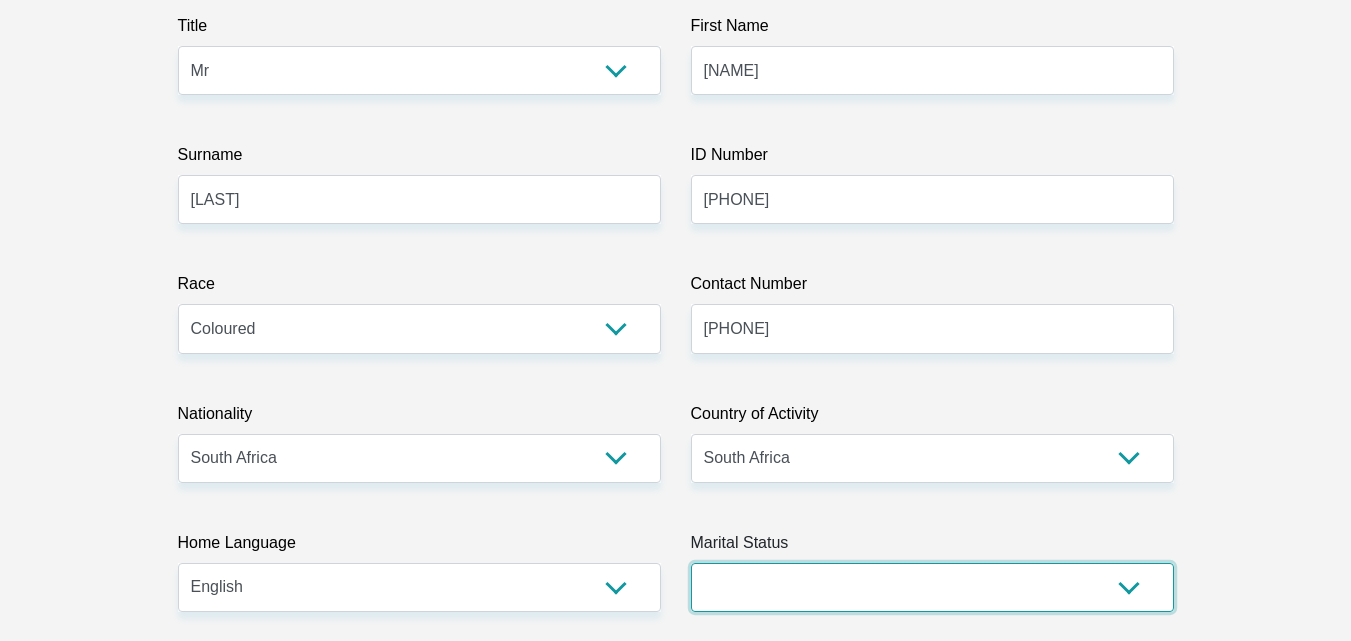 click on "Married ANC
Single
Divorced
Widowed
Married COP or Customary Law" at bounding box center (932, 587) 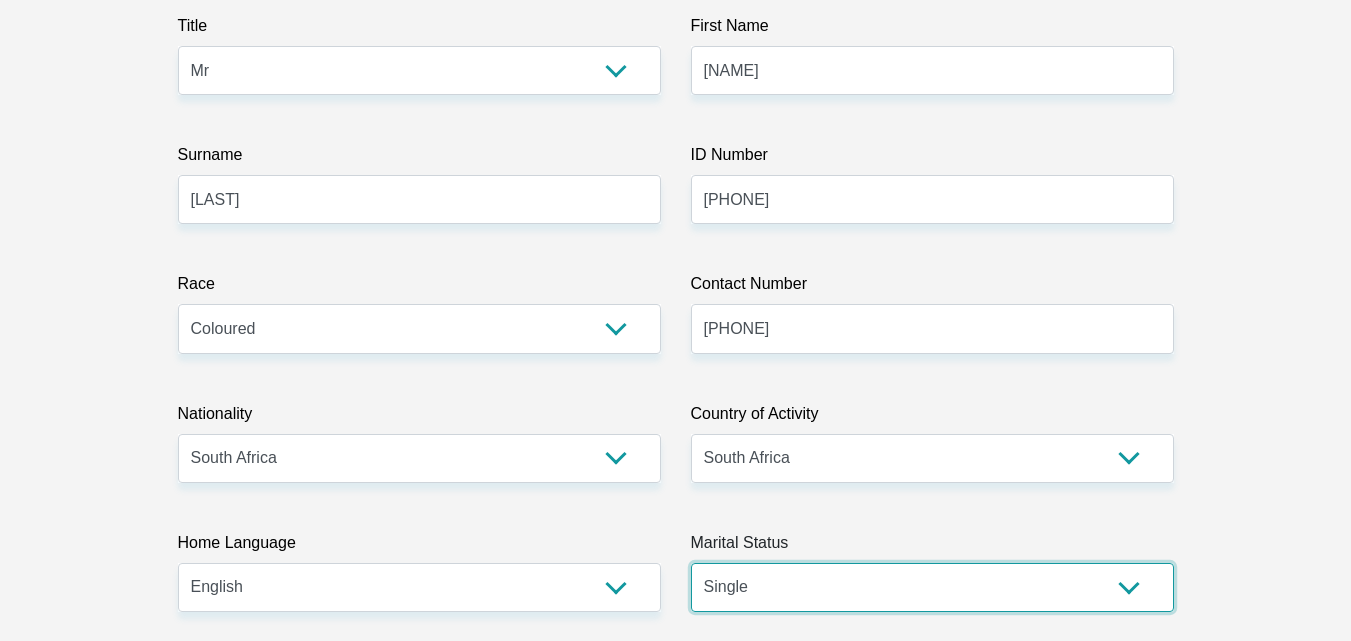 click on "Married ANC
Single
Divorced
Widowed
Married COP or Customary Law" at bounding box center [932, 587] 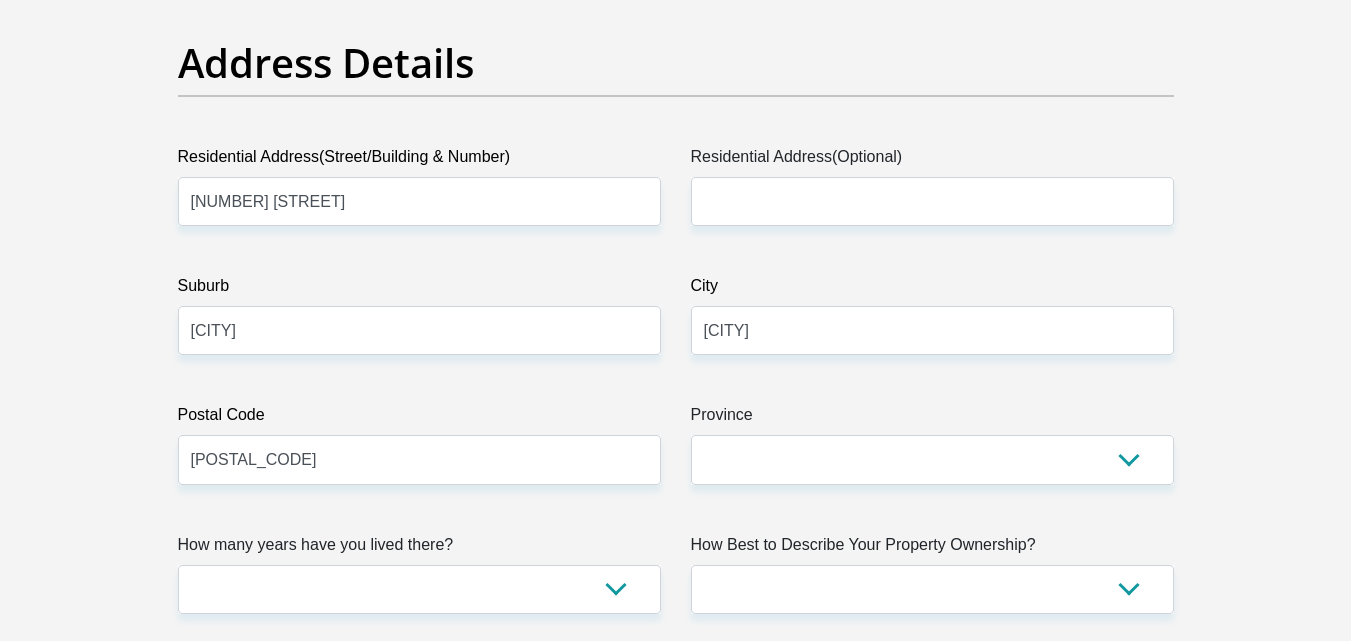 scroll, scrollTop: 1000, scrollLeft: 0, axis: vertical 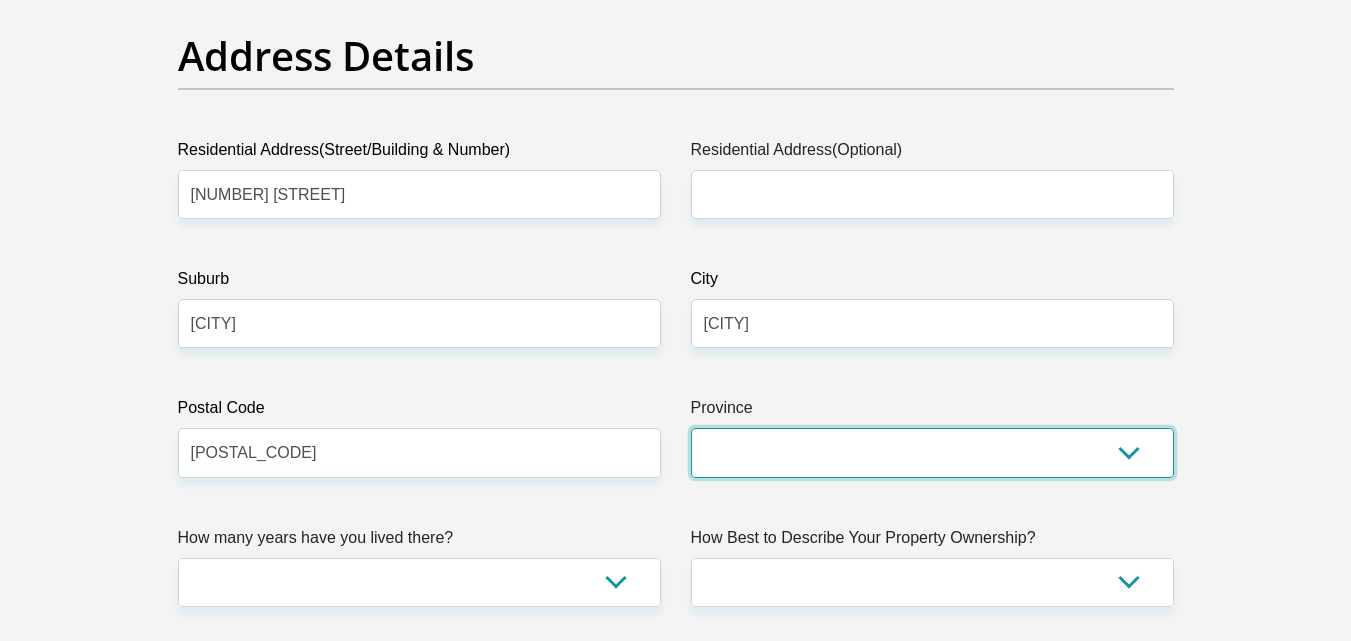 click on "Eastern Cape
Free State
Gauteng
KwaZulu-Natal
Limpopo
Mpumalanga
Northern Cape
North West
Western Cape" at bounding box center [932, 452] 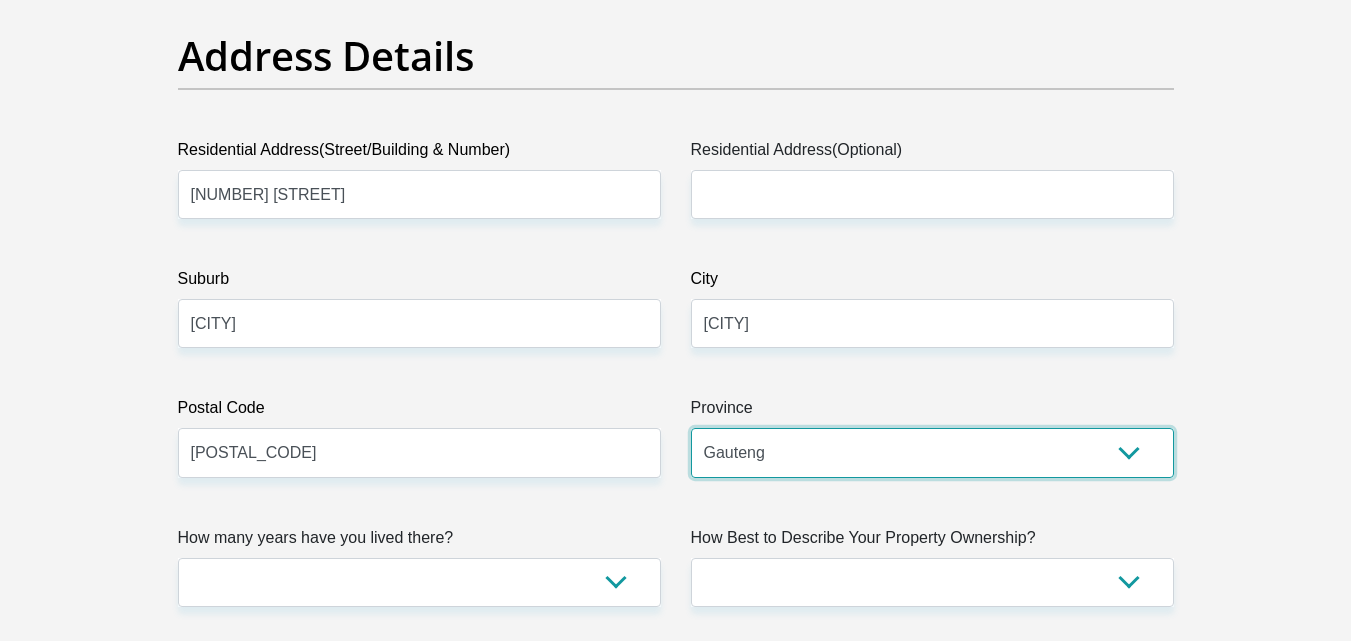 click on "Eastern Cape
Free State
Gauteng
KwaZulu-Natal
Limpopo
Mpumalanga
Northern Cape
North West
Western Cape" at bounding box center [932, 452] 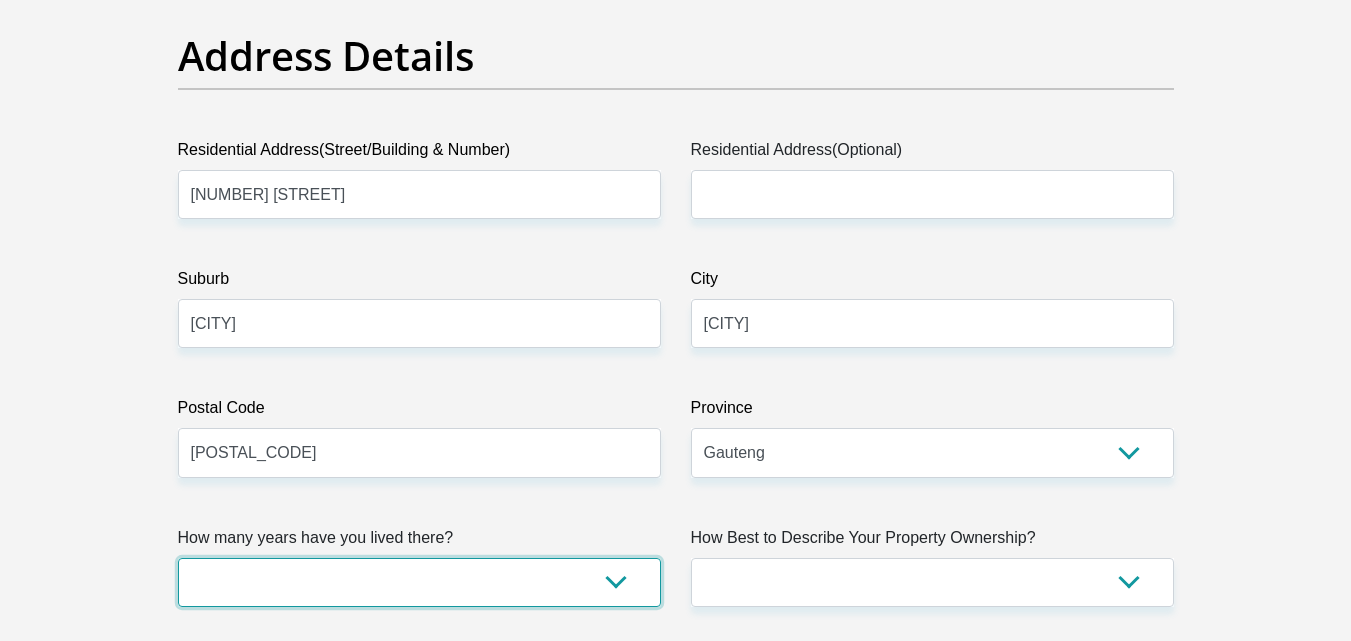 click on "less than 1 year
1-3 years
3-5 years
5+ years" at bounding box center (419, 582) 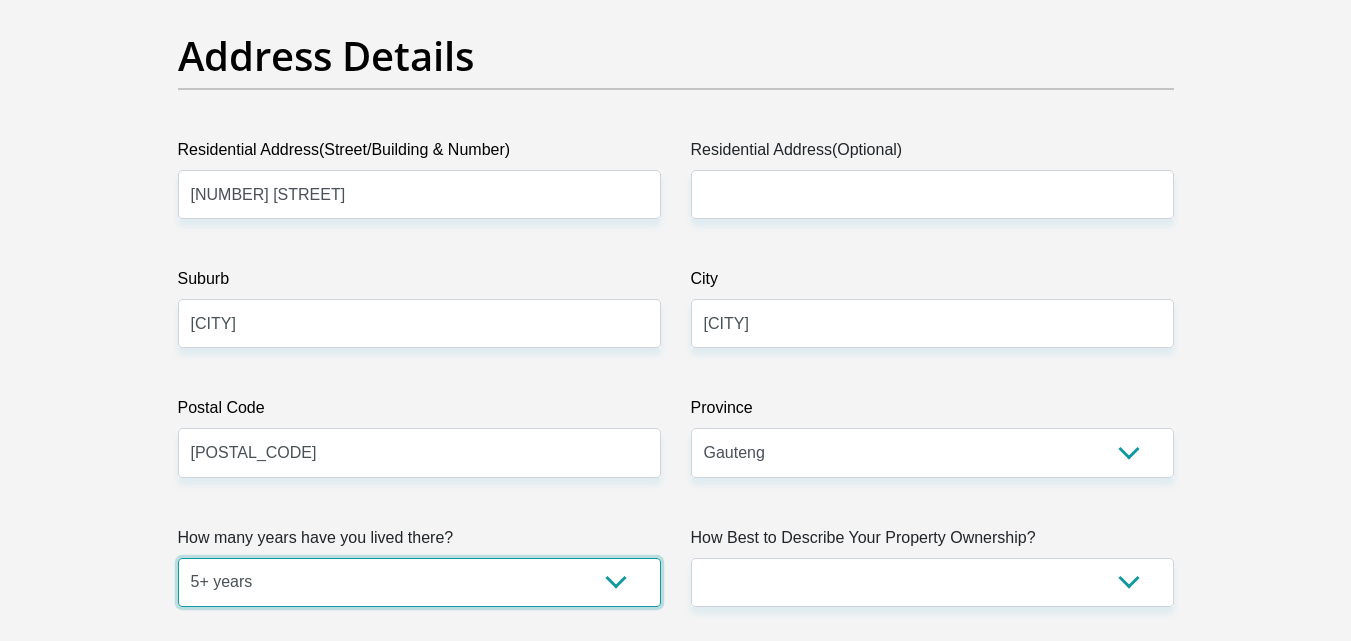 click on "less than 1 year
1-3 years
3-5 years
5+ years" at bounding box center (419, 582) 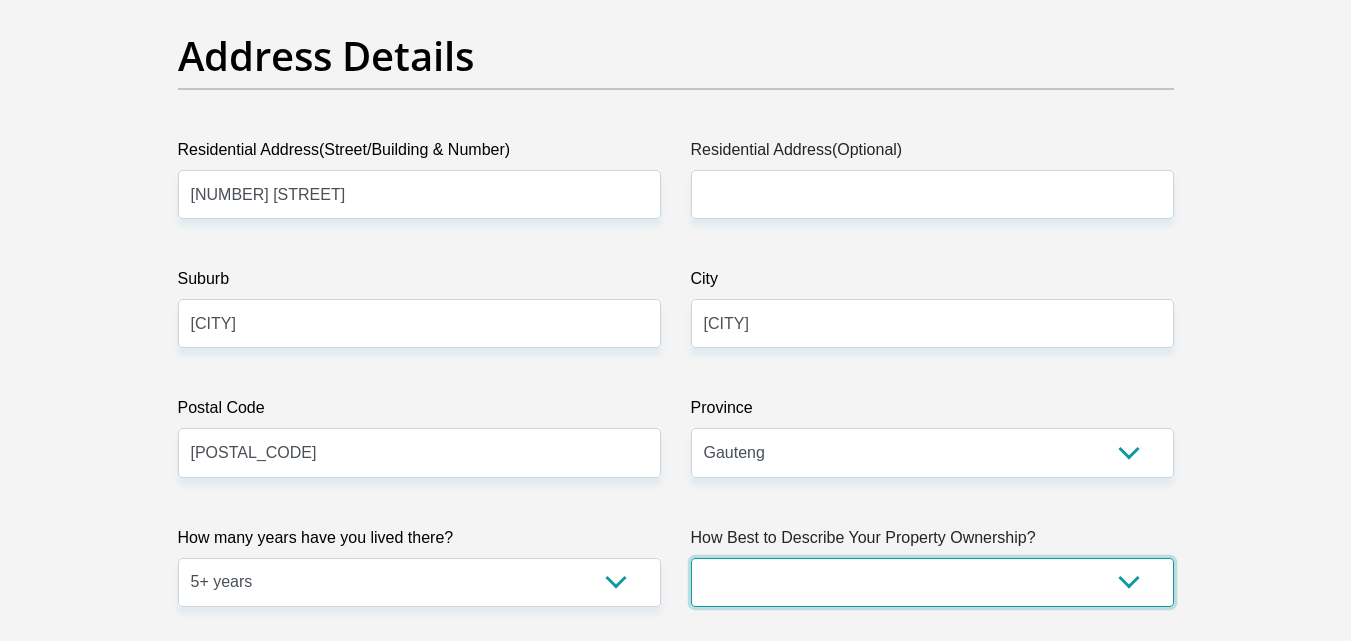 click on "Owned
Rented
Family Owned
Company Dwelling" at bounding box center [932, 582] 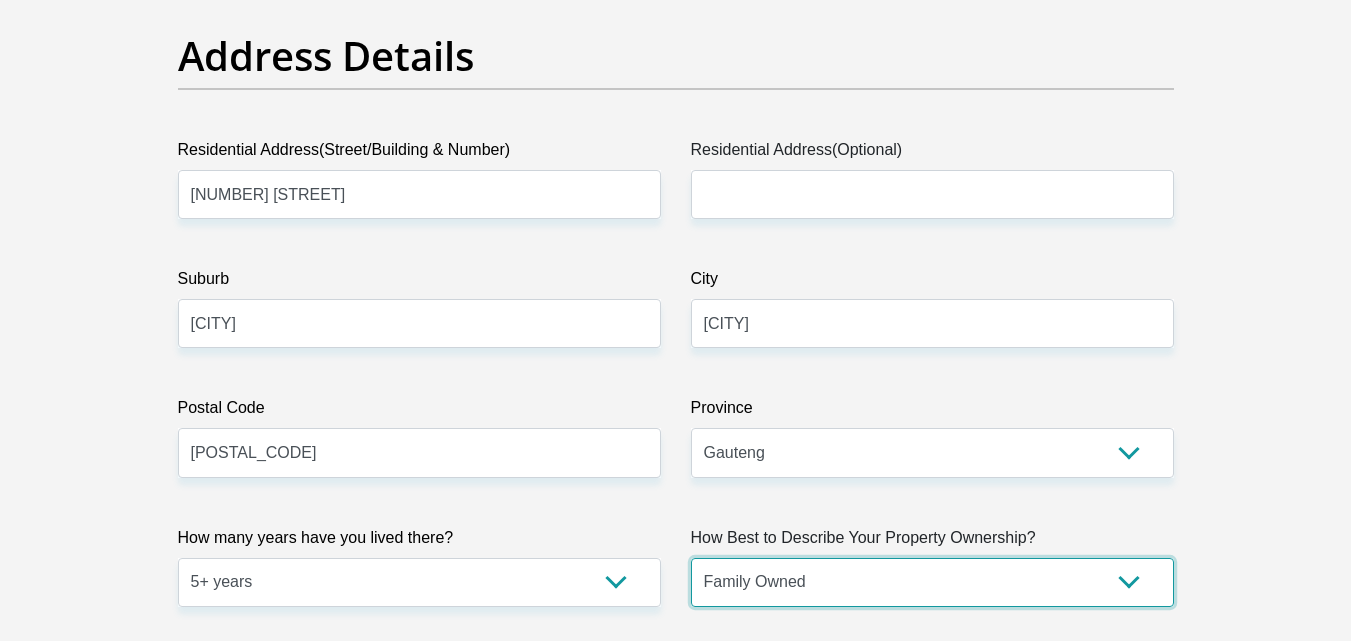 click on "Owned
Rented
Family Owned
Company Dwelling" at bounding box center (932, 582) 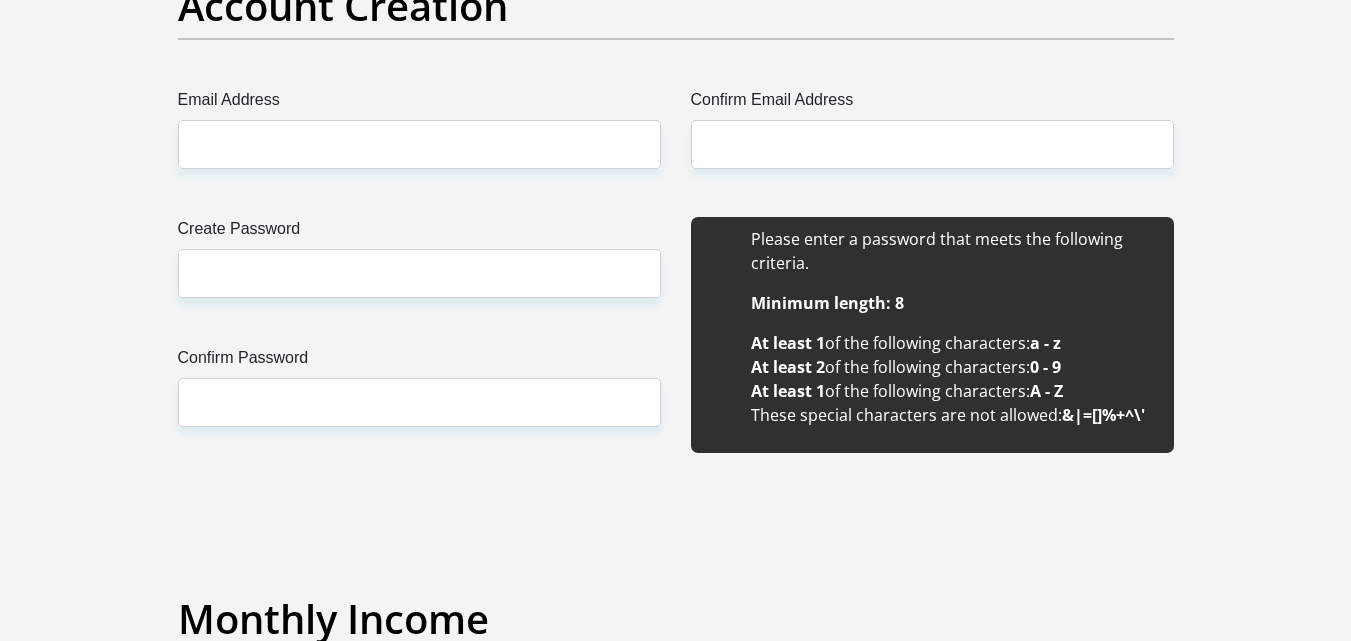 scroll, scrollTop: 1700, scrollLeft: 0, axis: vertical 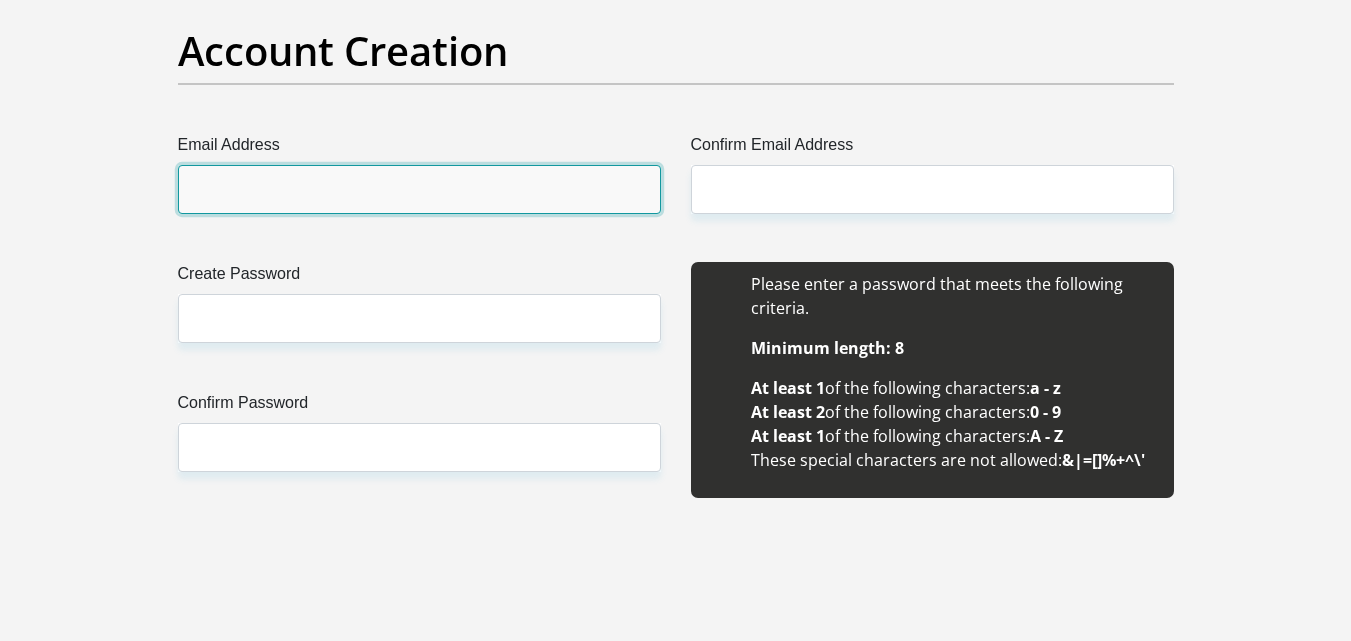 click on "Email Address" at bounding box center [419, 189] 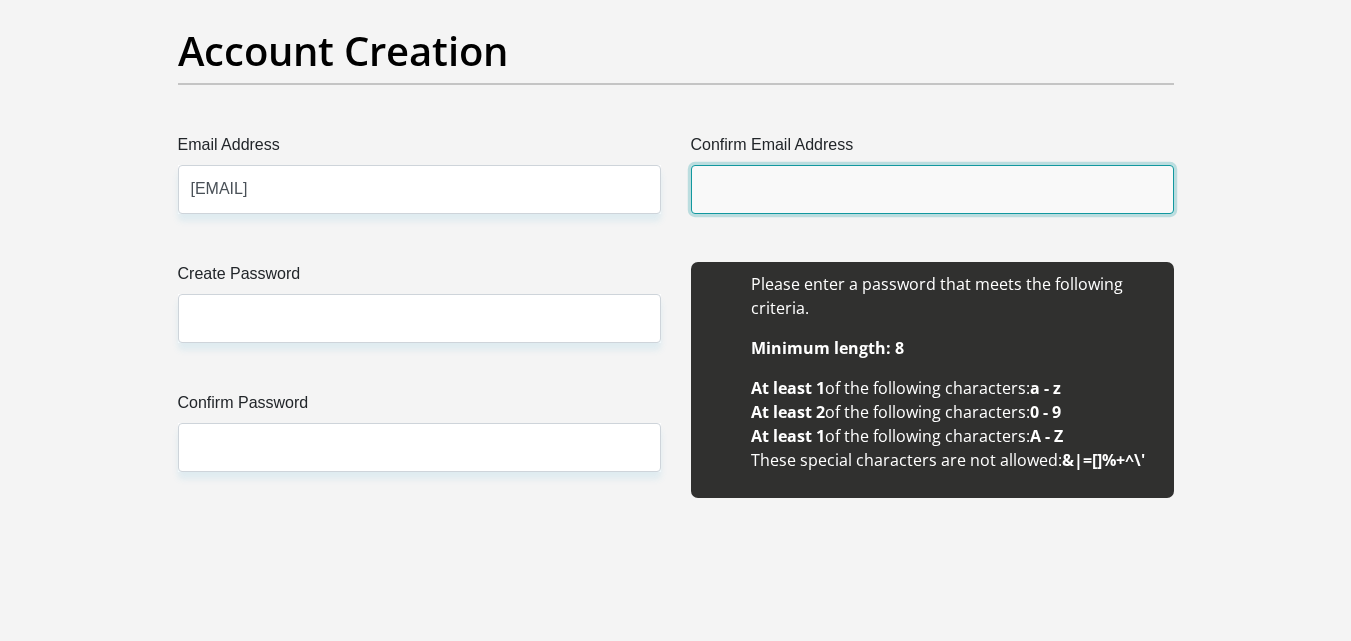 type on "elkeano@collivery.co.za" 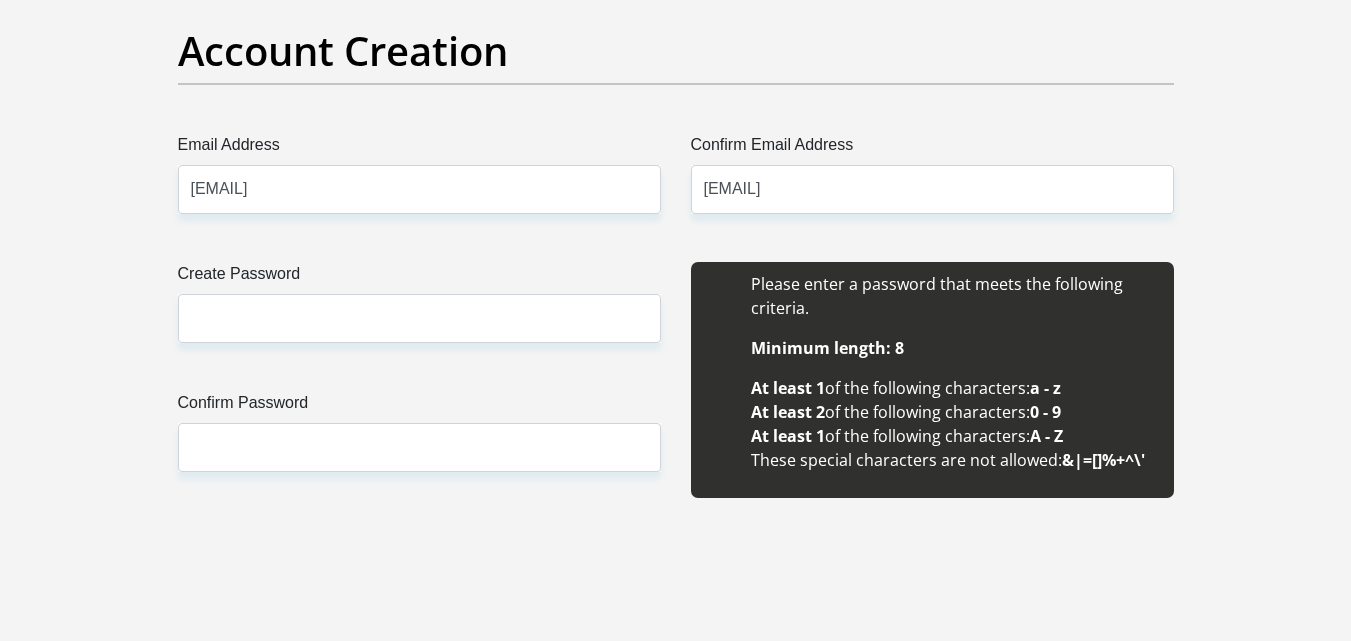 type 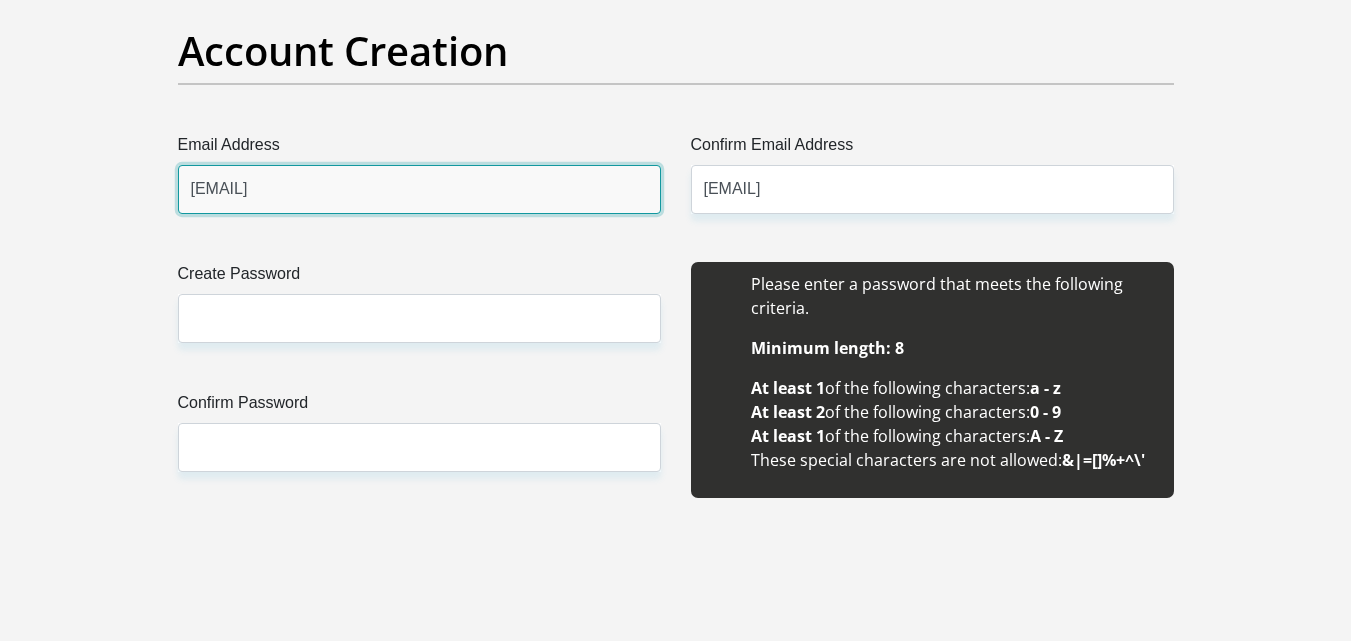 type 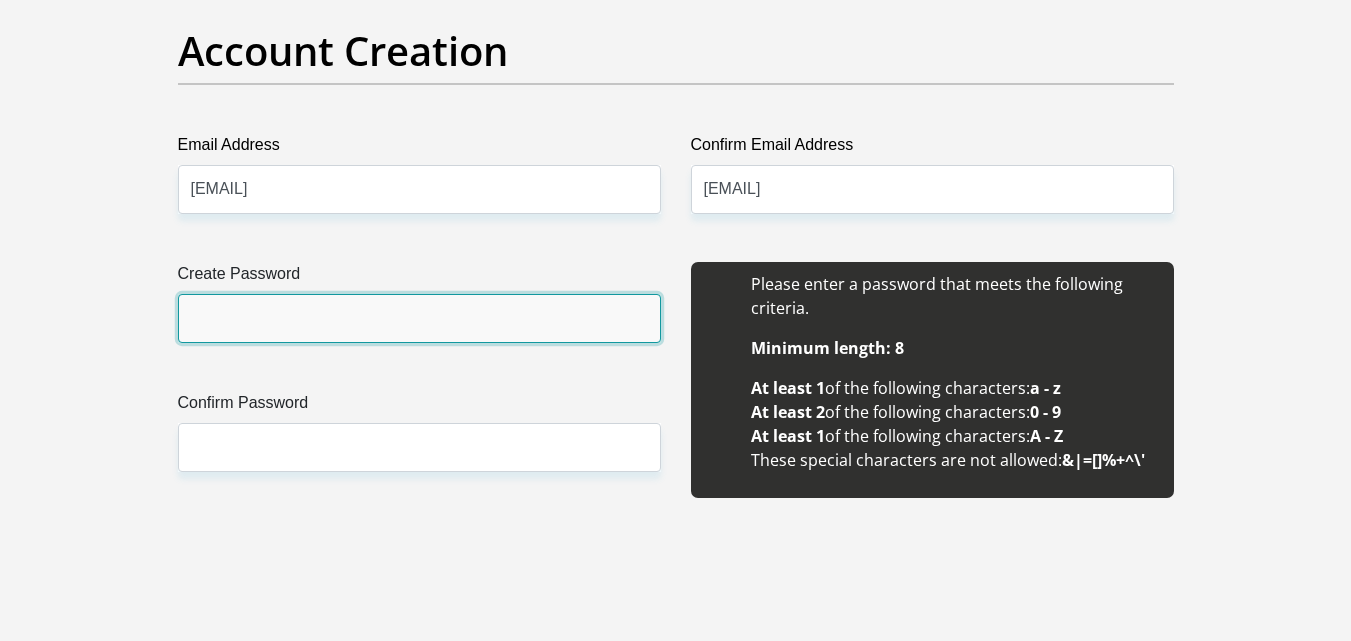 click on "Create Password" at bounding box center [419, 318] 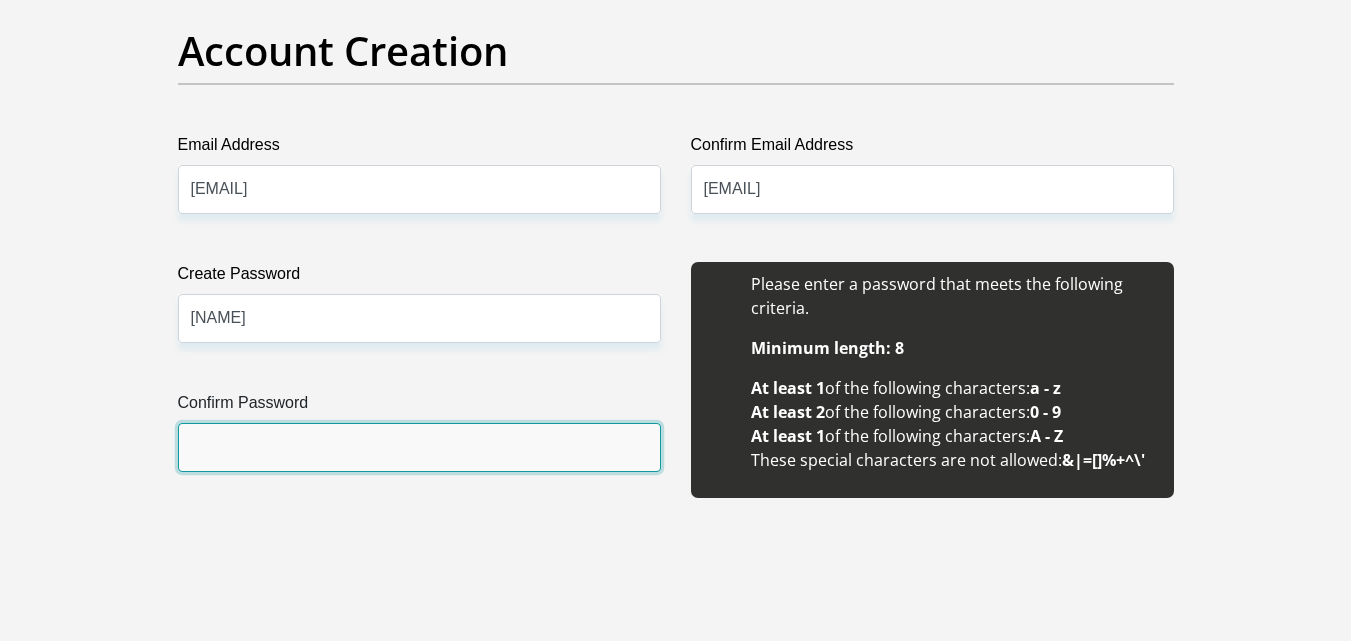 click on "Confirm Password" at bounding box center [419, 447] 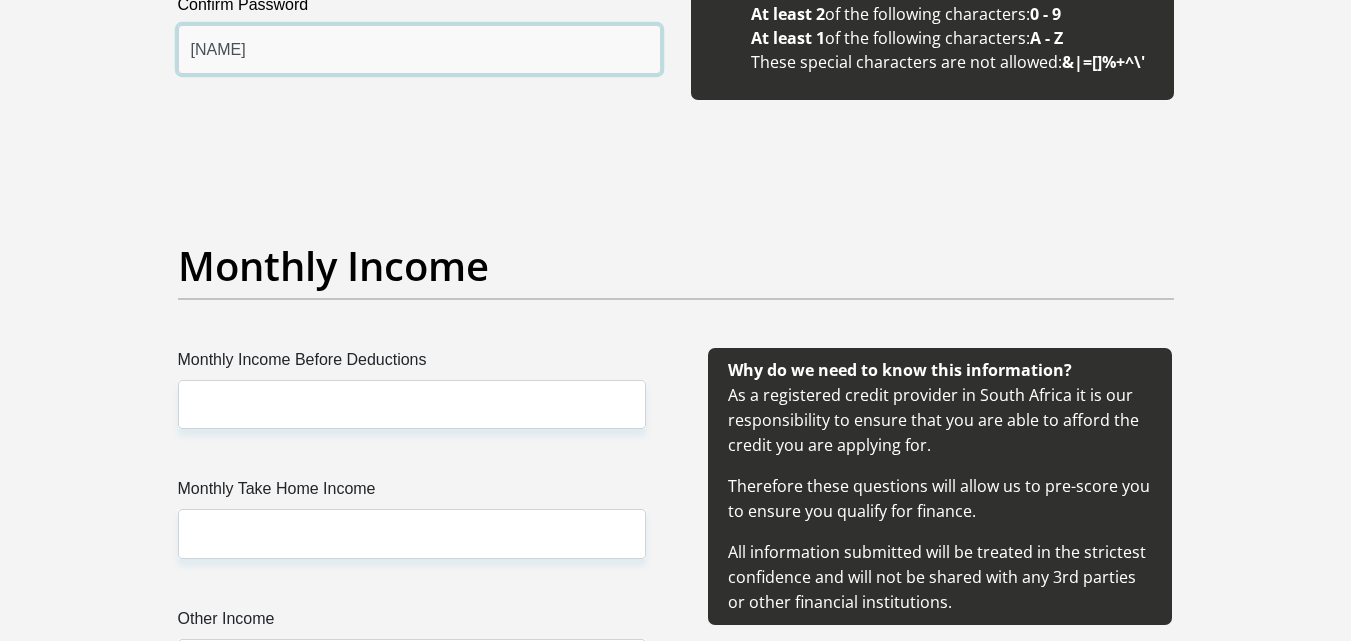 scroll, scrollTop: 2100, scrollLeft: 0, axis: vertical 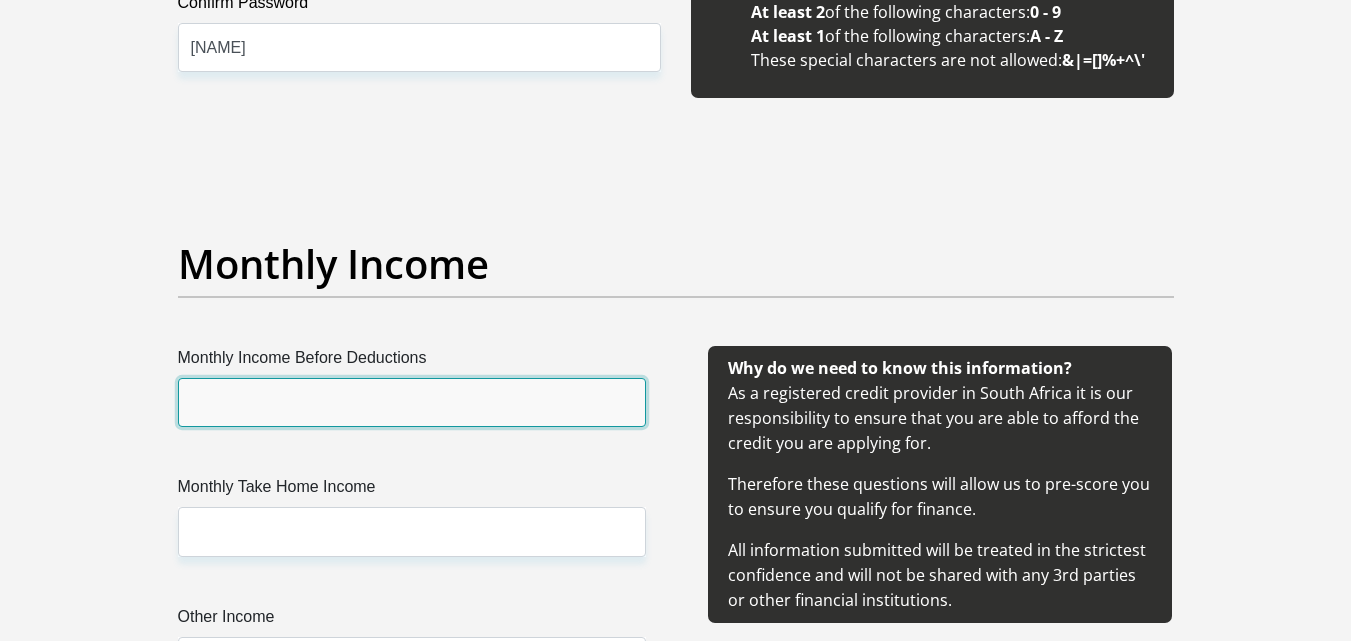 click on "Monthly Income Before Deductions" at bounding box center (412, 402) 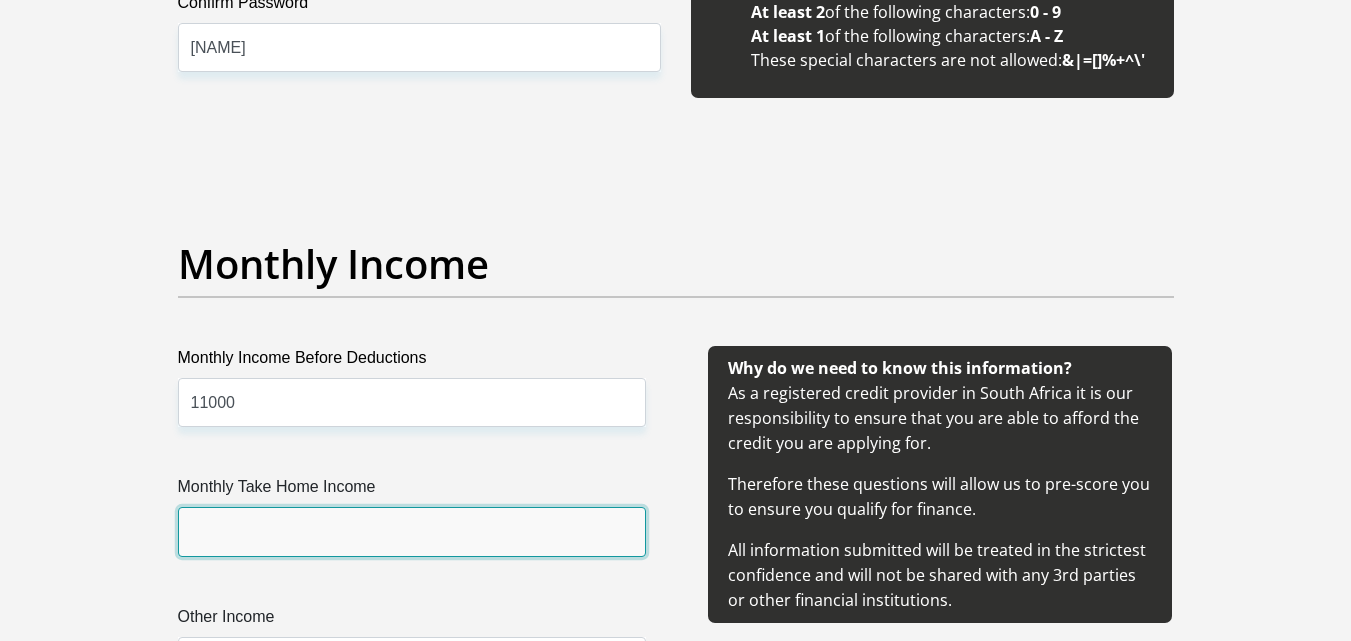 click on "Monthly Take Home Income" at bounding box center [412, 531] 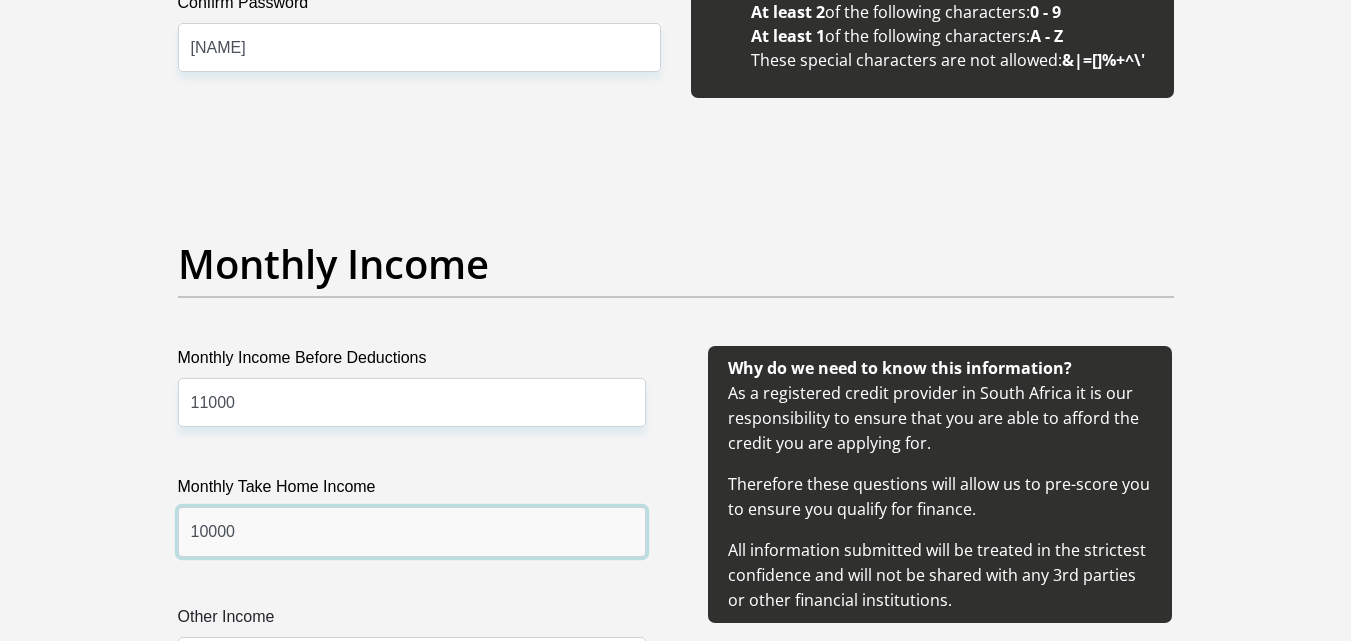 scroll, scrollTop: 2400, scrollLeft: 0, axis: vertical 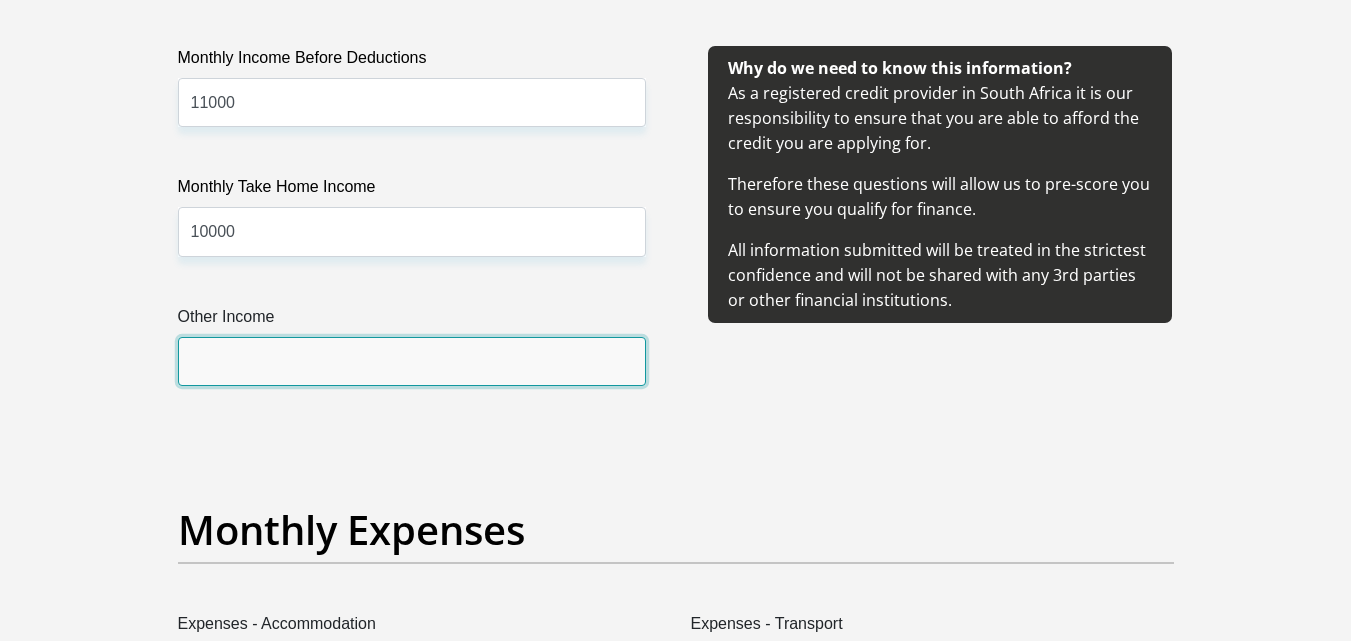 click on "Other Income" at bounding box center [412, 361] 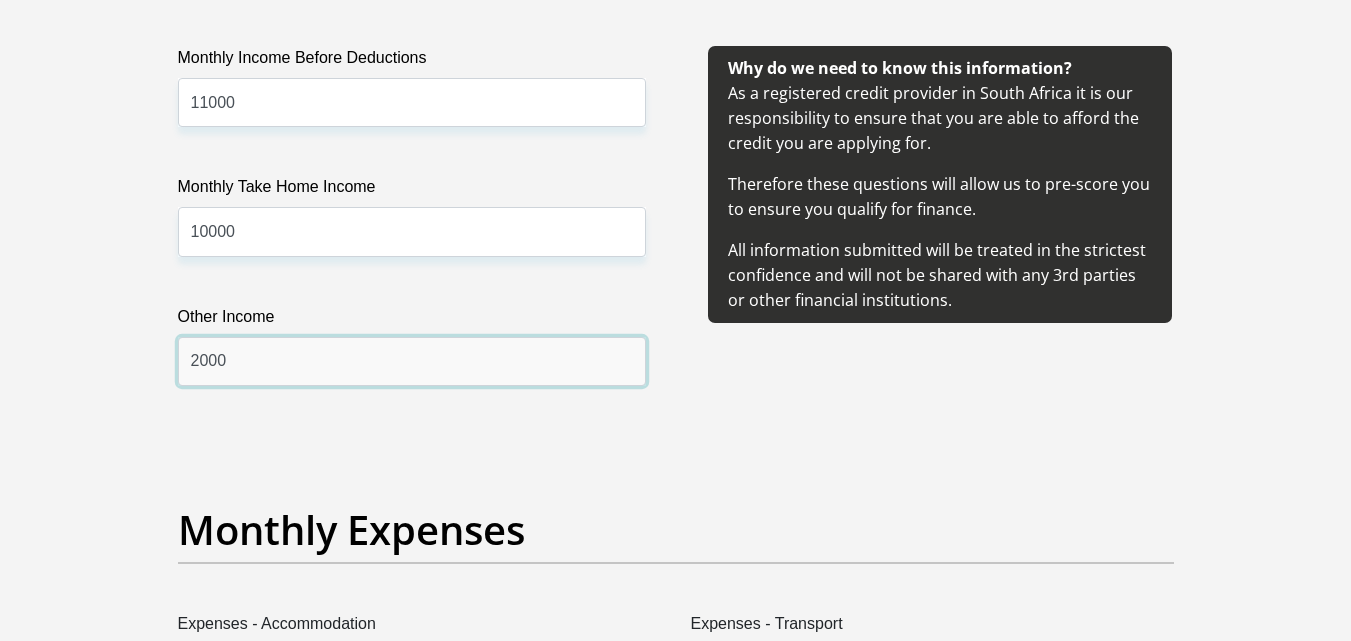 scroll, scrollTop: 2700, scrollLeft: 0, axis: vertical 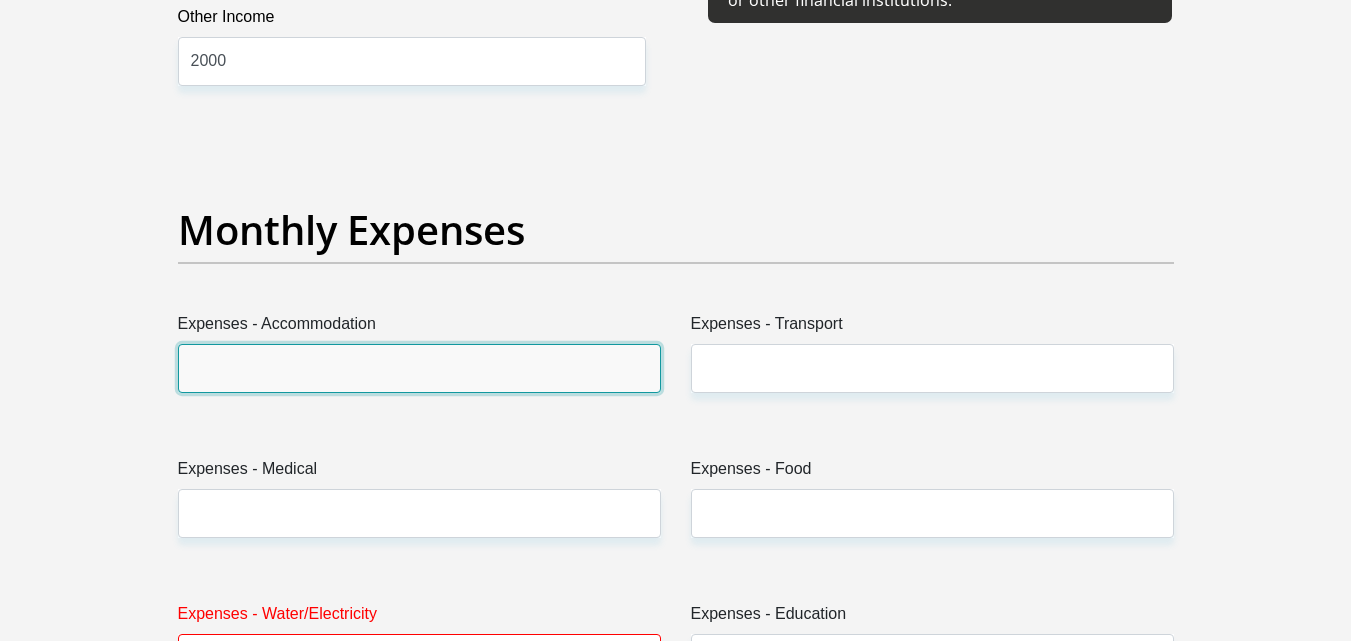 click on "Expenses - Accommodation" at bounding box center (419, 368) 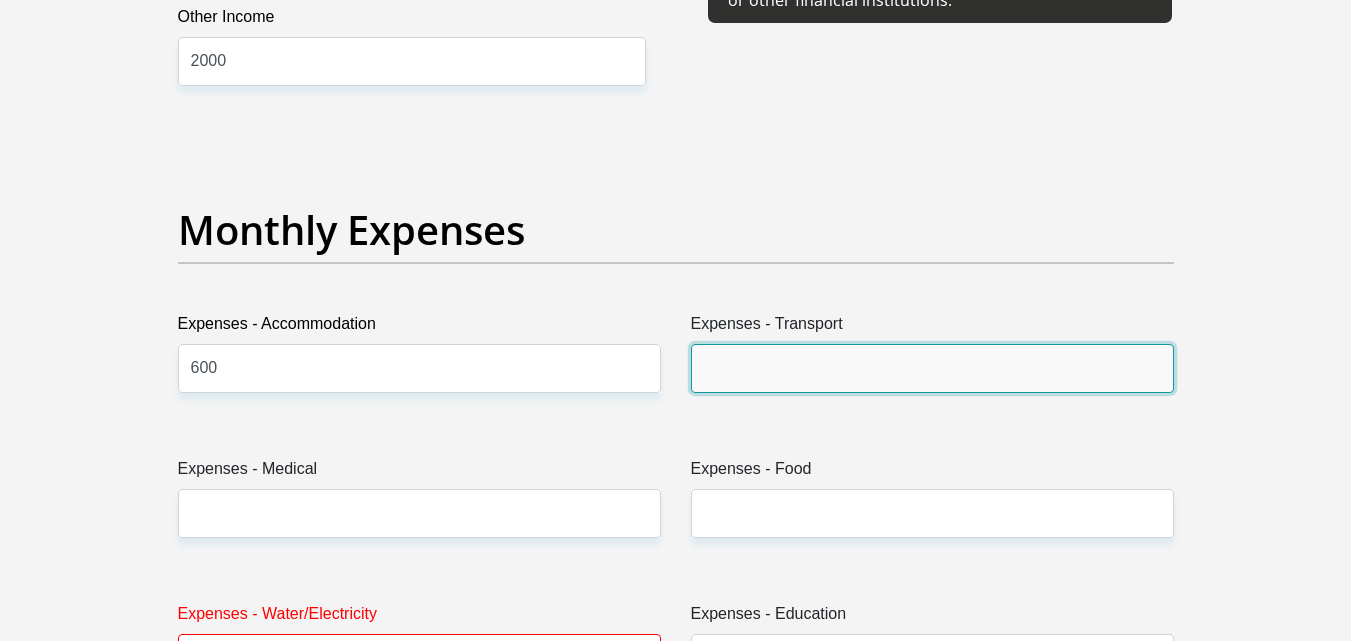 click on "Expenses - Transport" at bounding box center (932, 368) 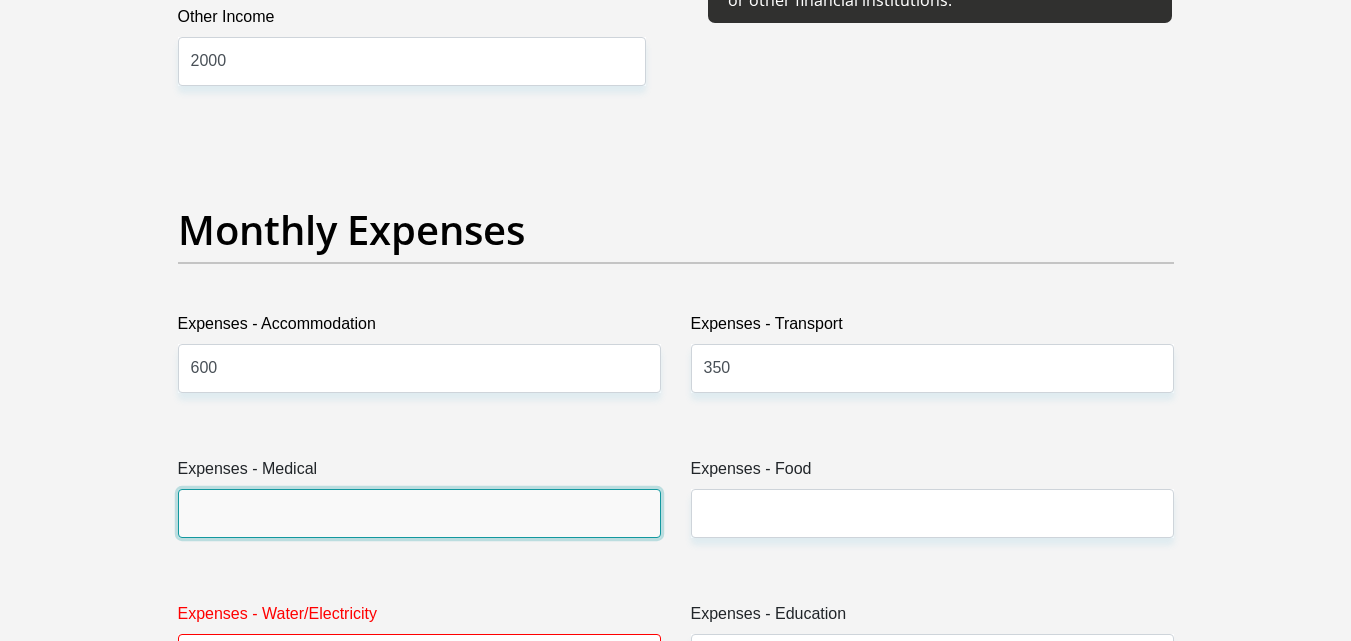 click on "Expenses - Medical" at bounding box center (419, 513) 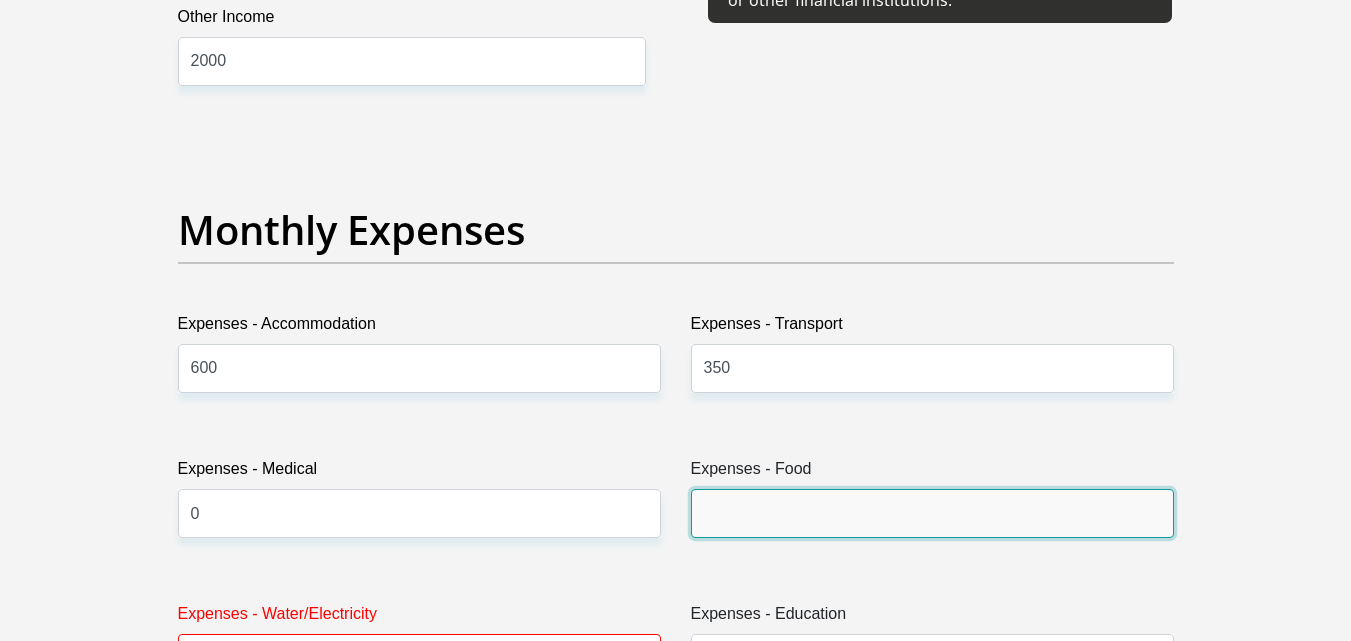 click on "Expenses - Food" at bounding box center [932, 513] 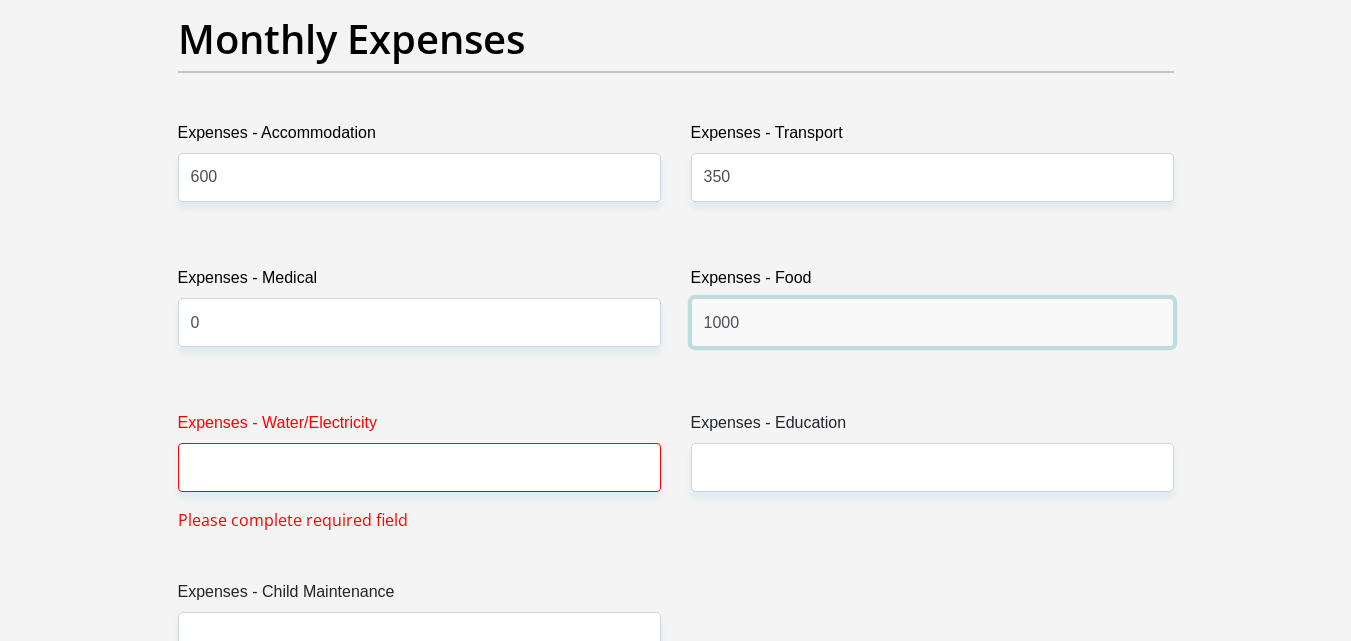 scroll, scrollTop: 2900, scrollLeft: 0, axis: vertical 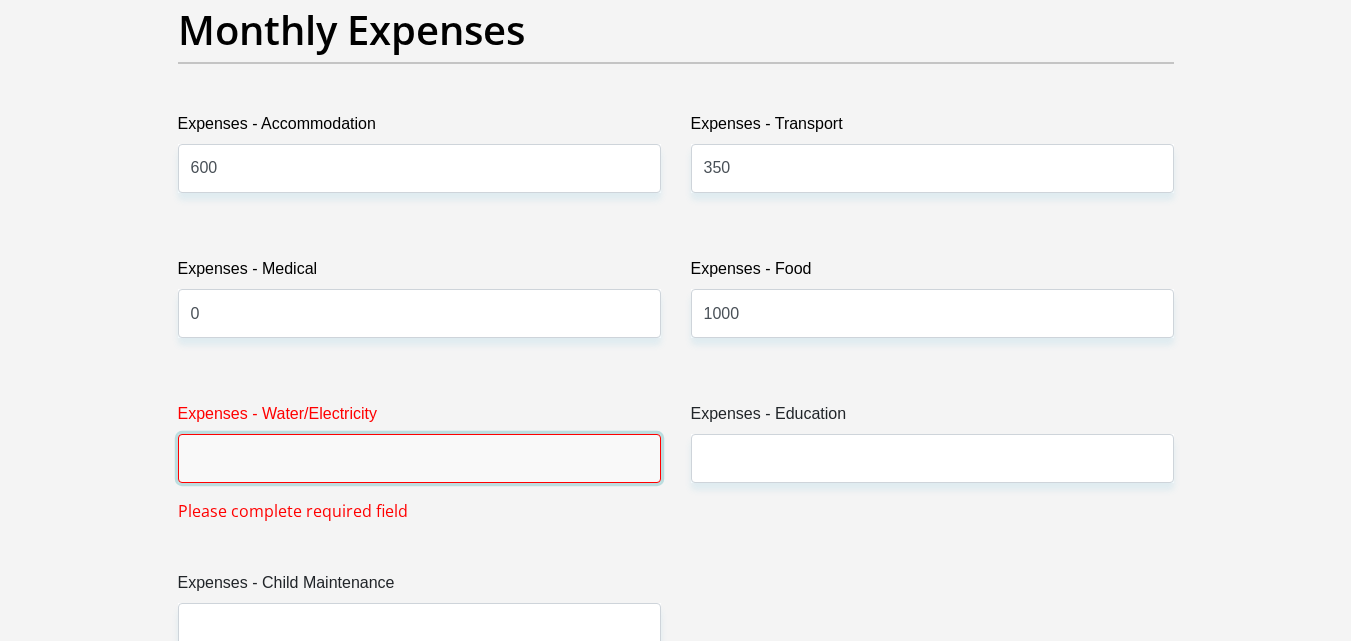 click on "Expenses - Water/Electricity" at bounding box center [419, 458] 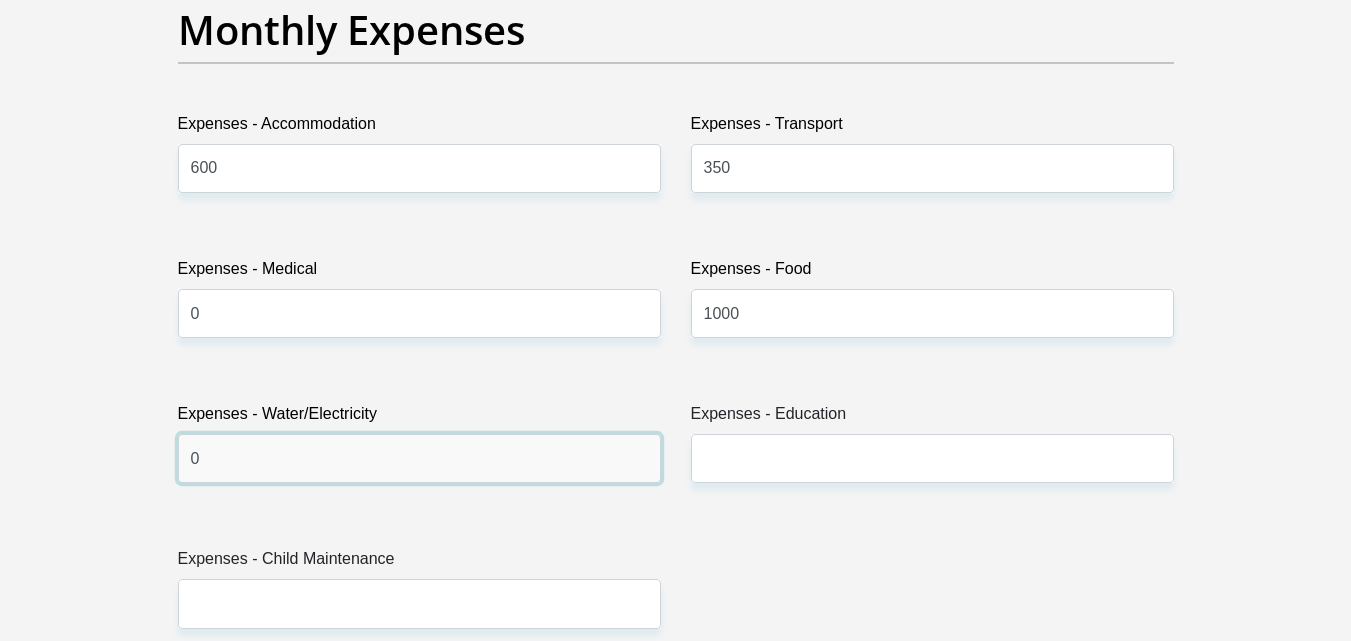 type on "0" 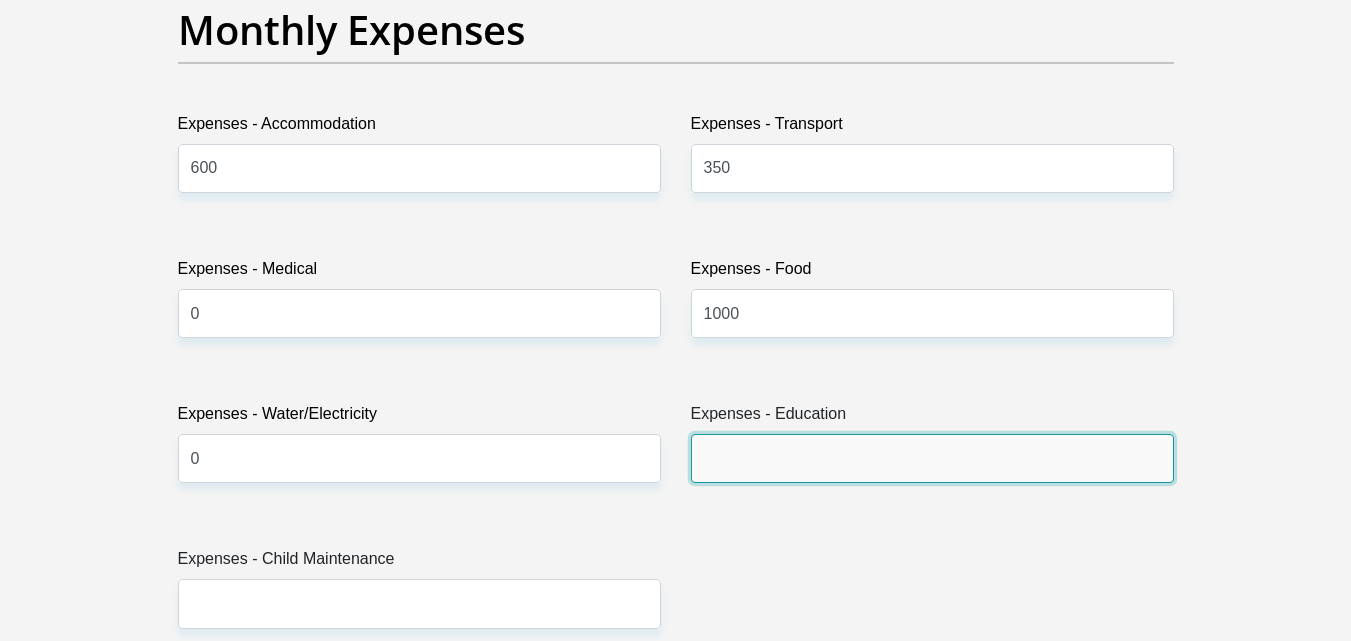 click on "Expenses - Education" at bounding box center (932, 458) 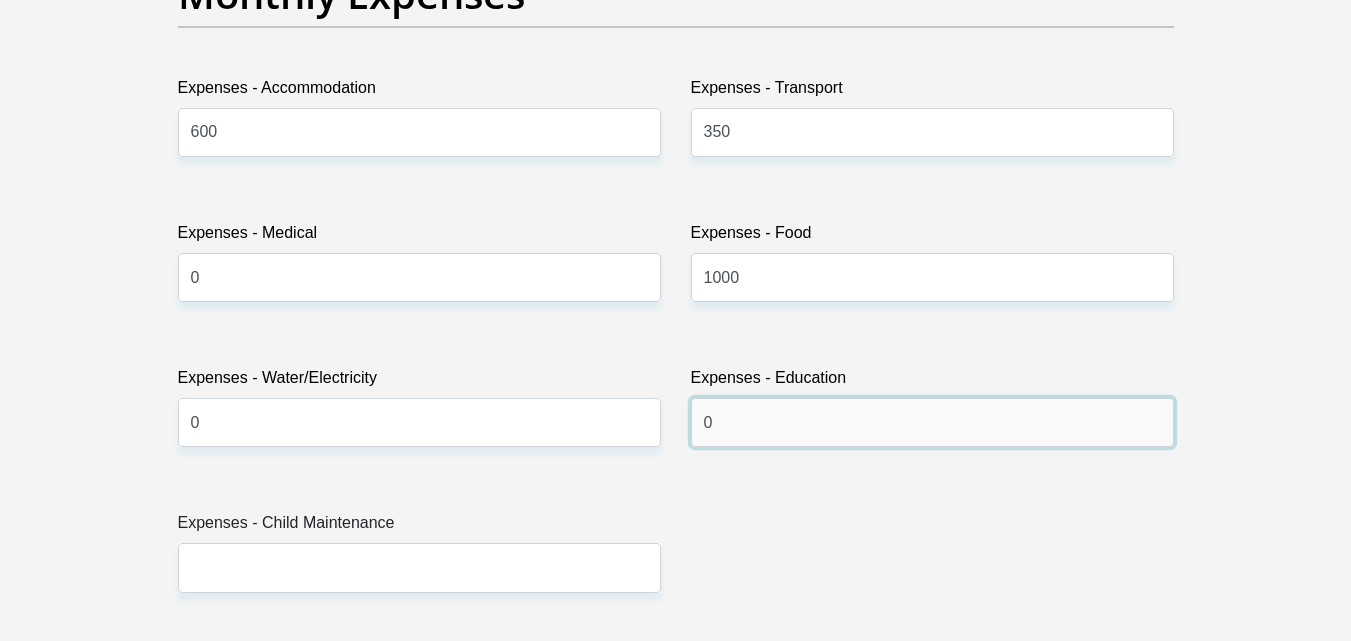 scroll, scrollTop: 3100, scrollLeft: 0, axis: vertical 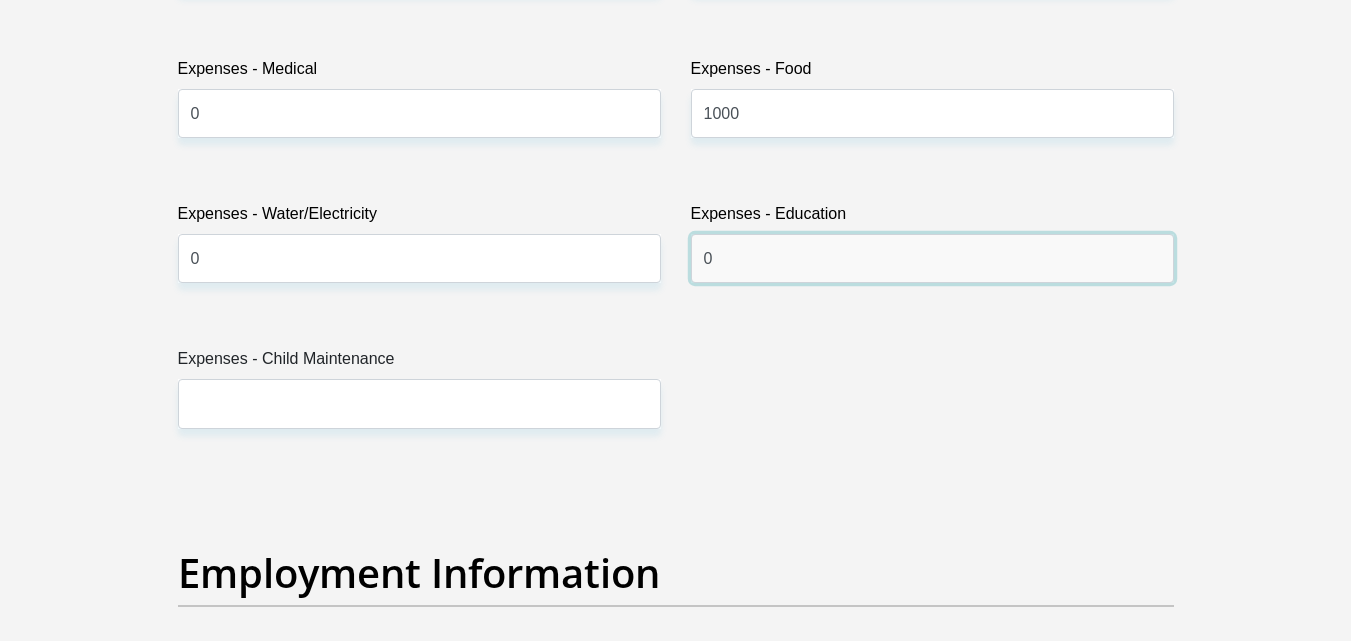 type on "0" 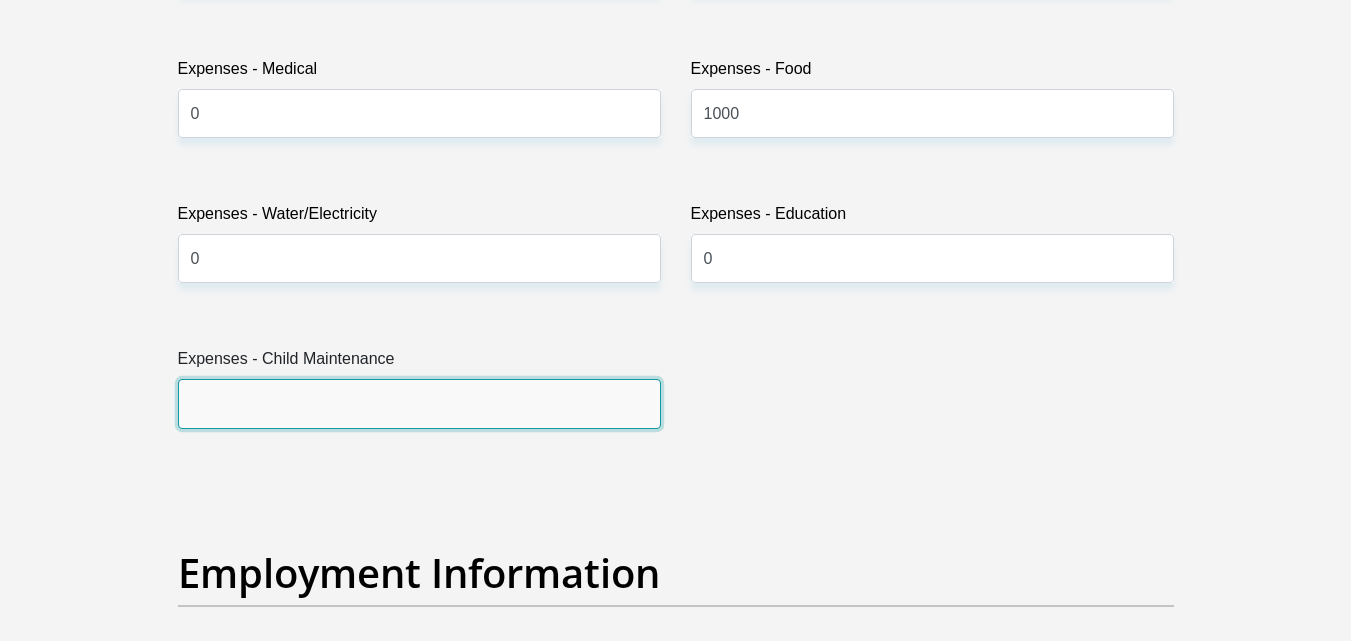 click on "Expenses - Child Maintenance" at bounding box center (419, 403) 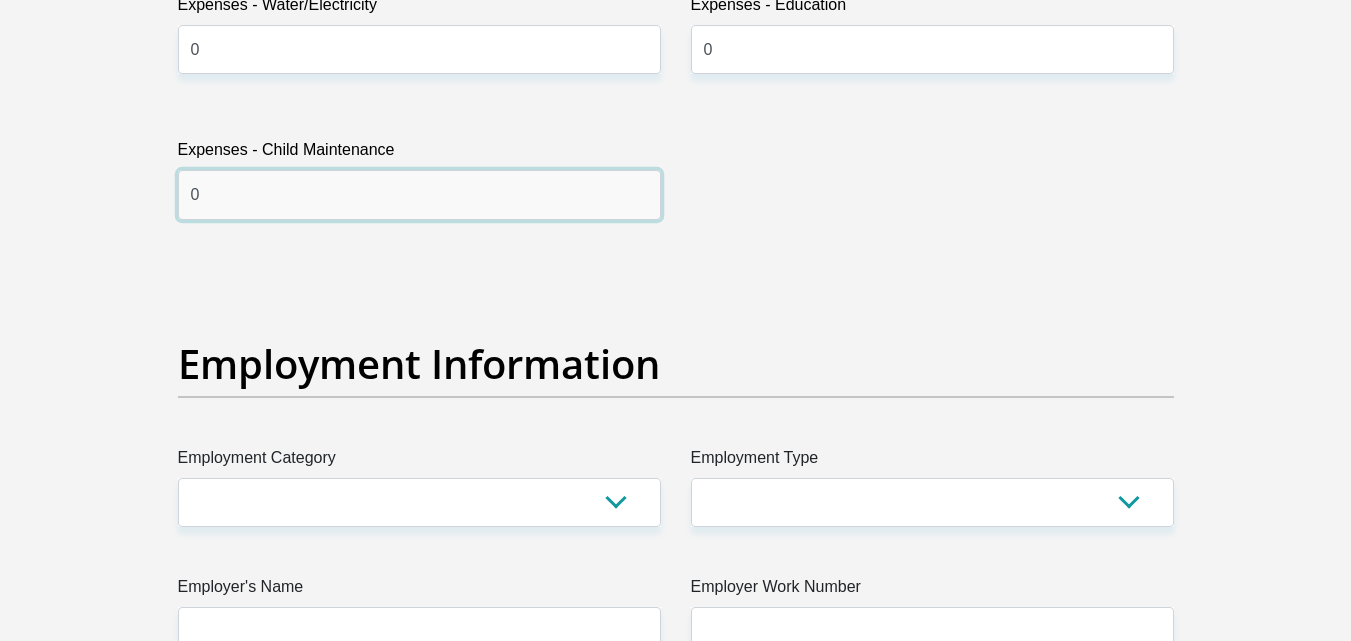 scroll, scrollTop: 3500, scrollLeft: 0, axis: vertical 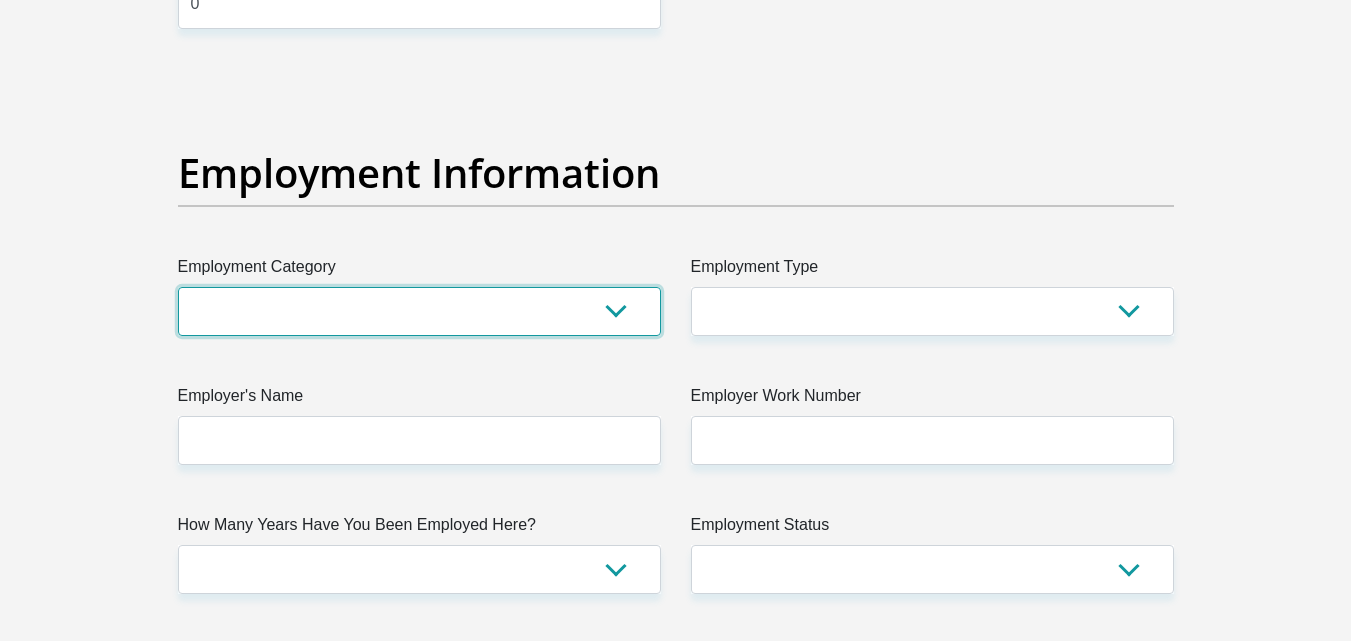 click on "AGRICULTURE
ALCOHOL & TOBACCO
CONSTRUCTION MATERIALS
METALLURGY
EQUIPMENT FOR RENEWABLE ENERGY
SPECIALIZED CONTRACTORS
CAR
GAMING (INCL. INTERNET
OTHER WHOLESALE
UNLICENSED PHARMACEUTICALS
CURRENCY EXCHANGE HOUSES
OTHER FINANCIAL INSTITUTIONS & INSURANCE
REAL ESTATE AGENTS
OIL & GAS
OTHER MATERIALS (E.G. IRON ORE)
PRECIOUS STONES & PRECIOUS METALS
POLITICAL ORGANIZATIONS
RELIGIOUS ORGANIZATIONS(NOT SECTS)
ACTI. HAVING BUSINESS DEAL WITH PUBLIC ADMINISTRATION
LAUNDROMATS" at bounding box center (419, 311) 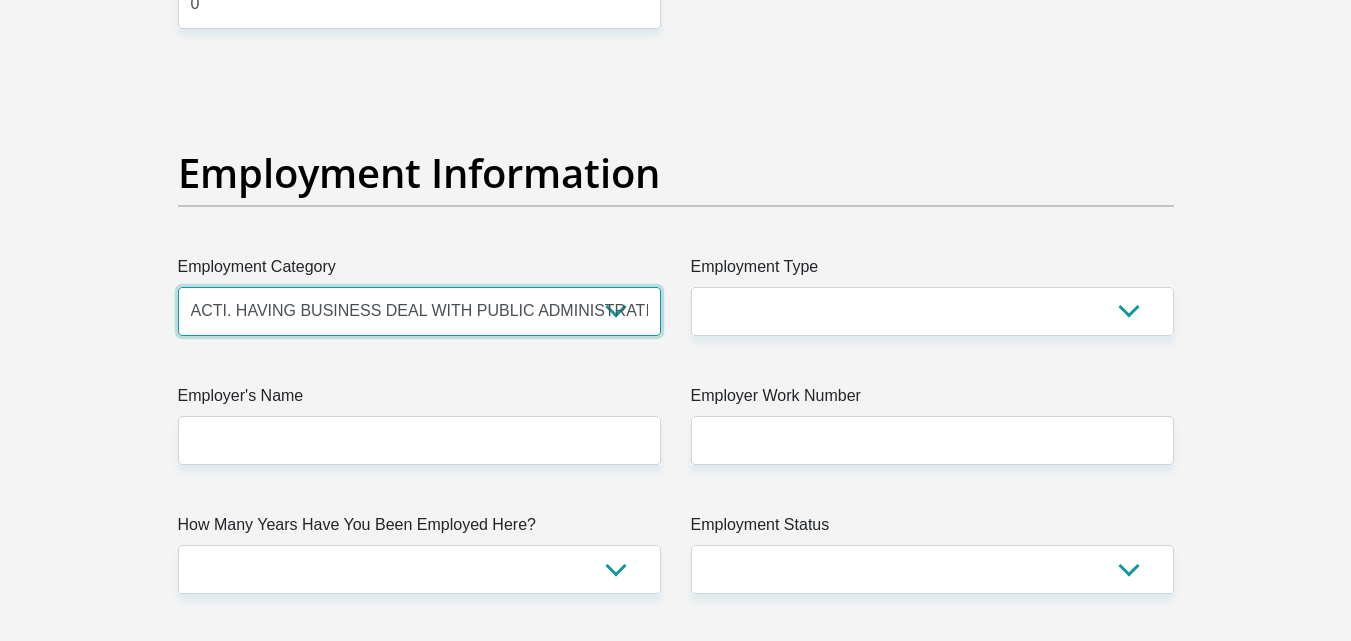 click on "AGRICULTURE
ALCOHOL & TOBACCO
CONSTRUCTION MATERIALS
METALLURGY
EQUIPMENT FOR RENEWABLE ENERGY
SPECIALIZED CONTRACTORS
CAR
GAMING (INCL. INTERNET
OTHER WHOLESALE
UNLICENSED PHARMACEUTICALS
CURRENCY EXCHANGE HOUSES
OTHER FINANCIAL INSTITUTIONS & INSURANCE
REAL ESTATE AGENTS
OIL & GAS
OTHER MATERIALS (E.G. IRON ORE)
PRECIOUS STONES & PRECIOUS METALS
POLITICAL ORGANIZATIONS
RELIGIOUS ORGANIZATIONS(NOT SECTS)
ACTI. HAVING BUSINESS DEAL WITH PUBLIC ADMINISTRATION
LAUNDROMATS" at bounding box center (419, 311) 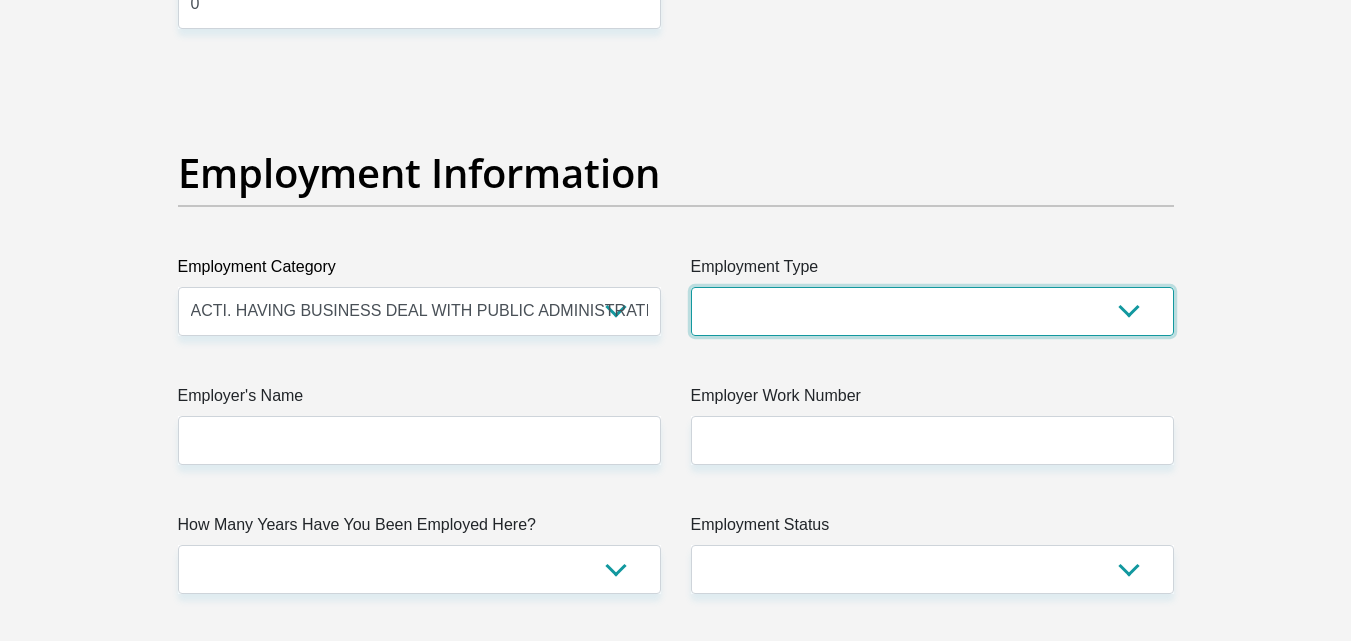 click on "College/Lecturer
Craft Seller
Creative
Driver
Executive
Farmer
Forces - Non Commissioned
Forces - Officer
Hawker
Housewife
Labourer
Licenced Professional
Manager
Miner
Non Licenced Professional
Office Staff/Clerk
Outside Worker
Pensioner
Permanent Teacher
Production/Manufacturing
Sales
Self-Employed
Semi-Professional Worker
Service Industry  Social Worker  Student" at bounding box center (932, 311) 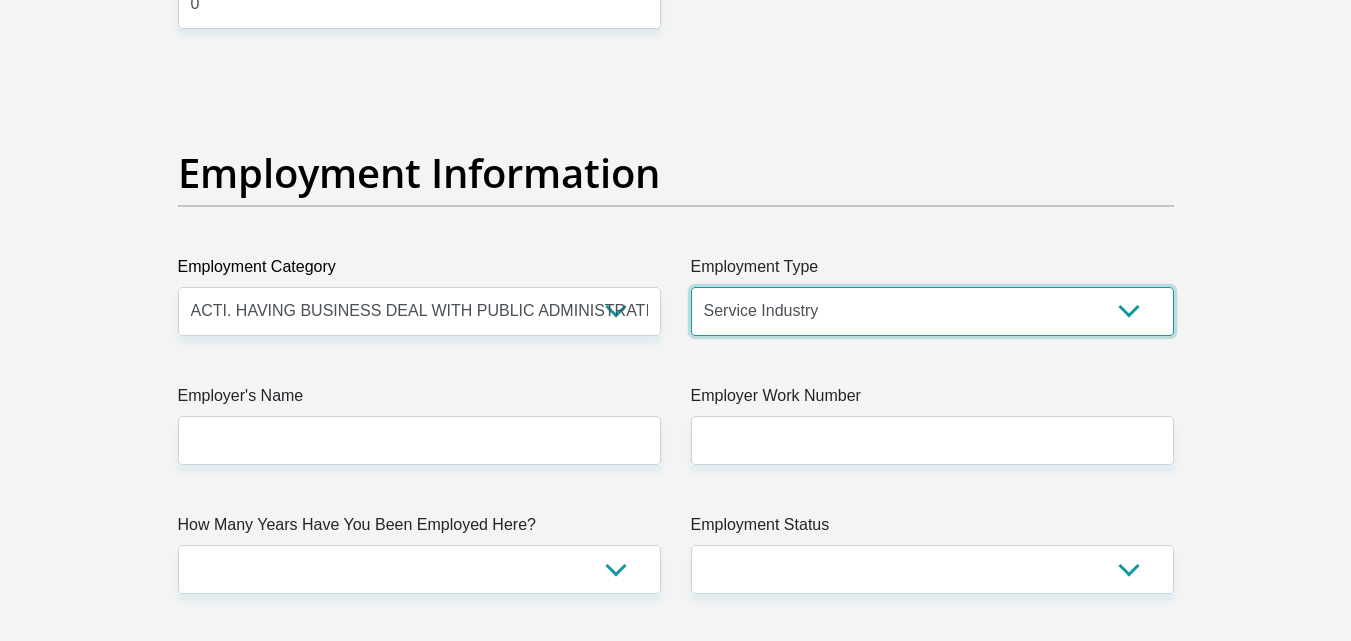 click on "College/Lecturer
Craft Seller
Creative
Driver
Executive
Farmer
Forces - Non Commissioned
Forces - Officer
Hawker
Housewife
Labourer
Licenced Professional
Manager
Miner
Non Licenced Professional
Office Staff/Clerk
Outside Worker
Pensioner
Permanent Teacher
Production/Manufacturing
Sales
Self-Employed
Semi-Professional Worker
Service Industry  Social Worker  Student" at bounding box center (932, 311) 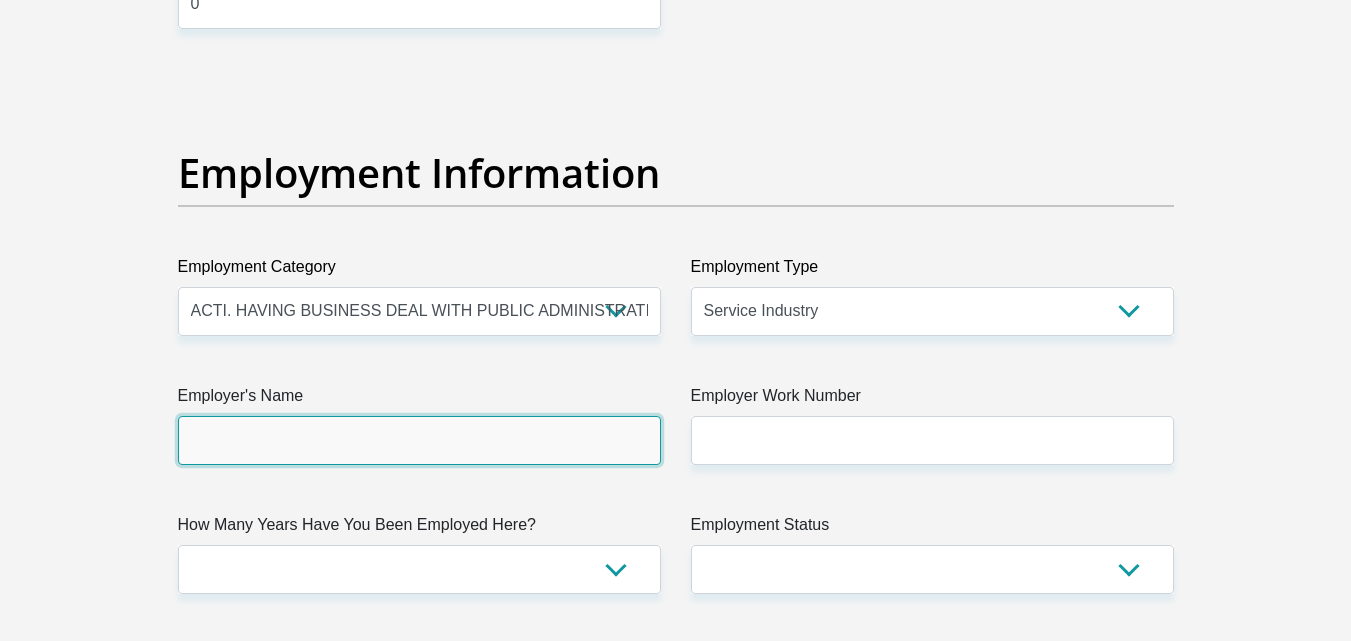 click on "Employer's Name" at bounding box center (419, 440) 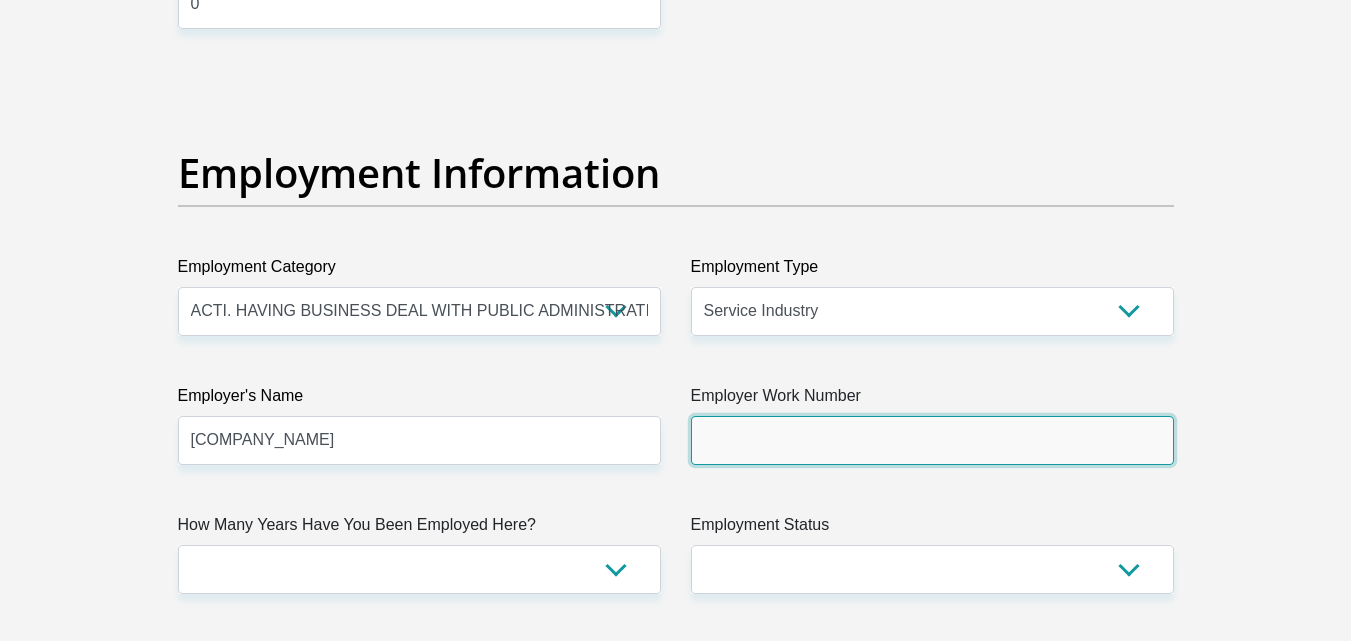 click on "Employer Work Number" at bounding box center [932, 440] 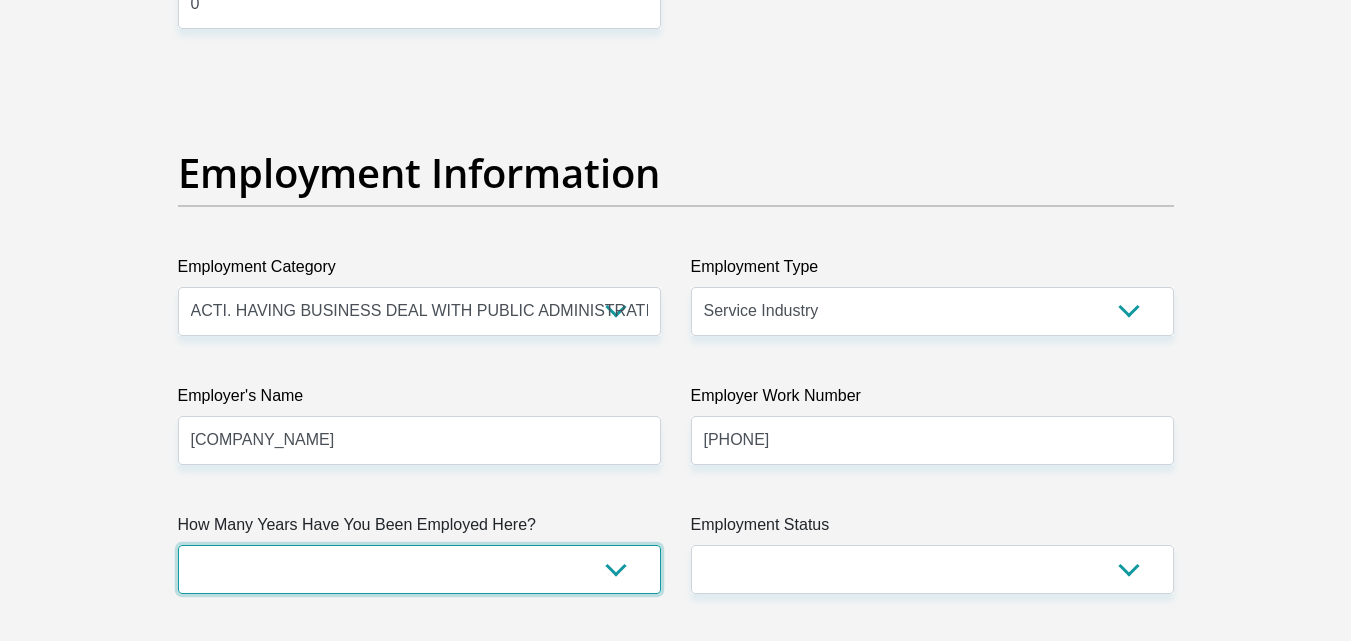 click on "less than 1 year
1-3 years
3-5 years
5+ years" at bounding box center (419, 569) 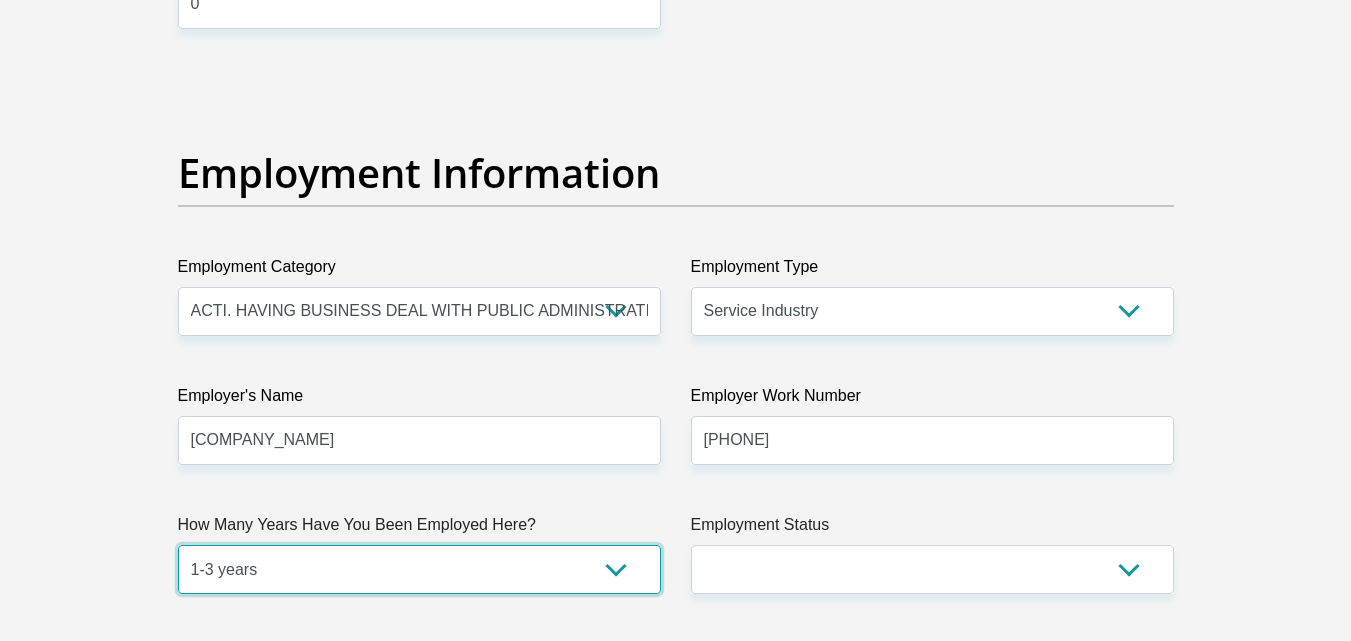 click on "less than 1 year
1-3 years
3-5 years
5+ years" at bounding box center (419, 569) 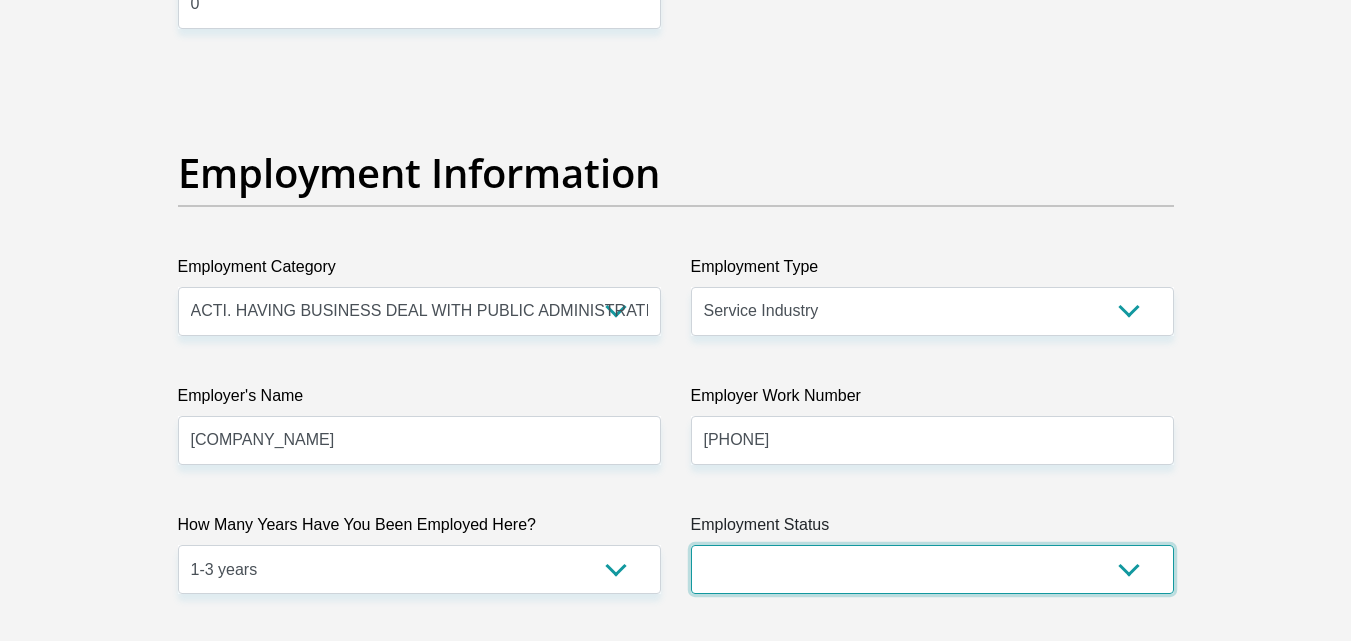 click on "Permanent/Full-time
Part-time/Casual
Contract Worker
Self-Employed
Housewife
Retired
Student
Medically Boarded
Disability
Unemployed" at bounding box center [932, 569] 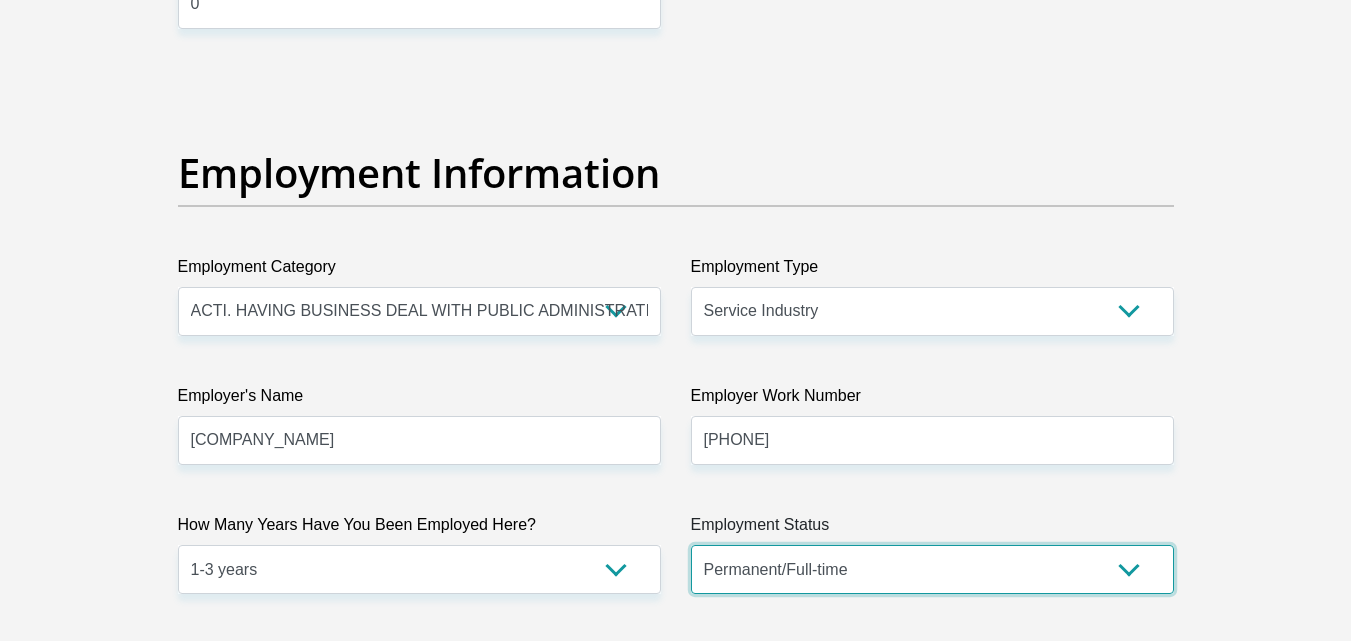 click on "Permanent/Full-time
Part-time/Casual
Contract Worker
Self-Employed
Housewife
Retired
Student
Medically Boarded
Disability
Unemployed" at bounding box center (932, 569) 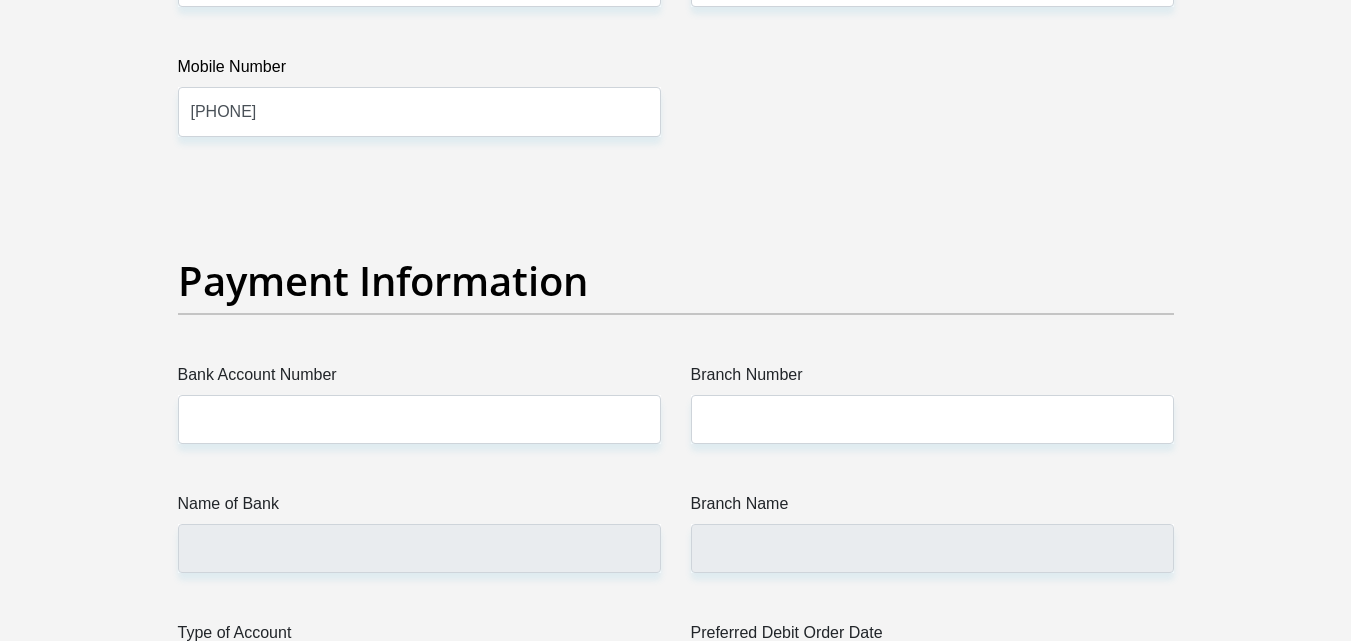 scroll, scrollTop: 4400, scrollLeft: 0, axis: vertical 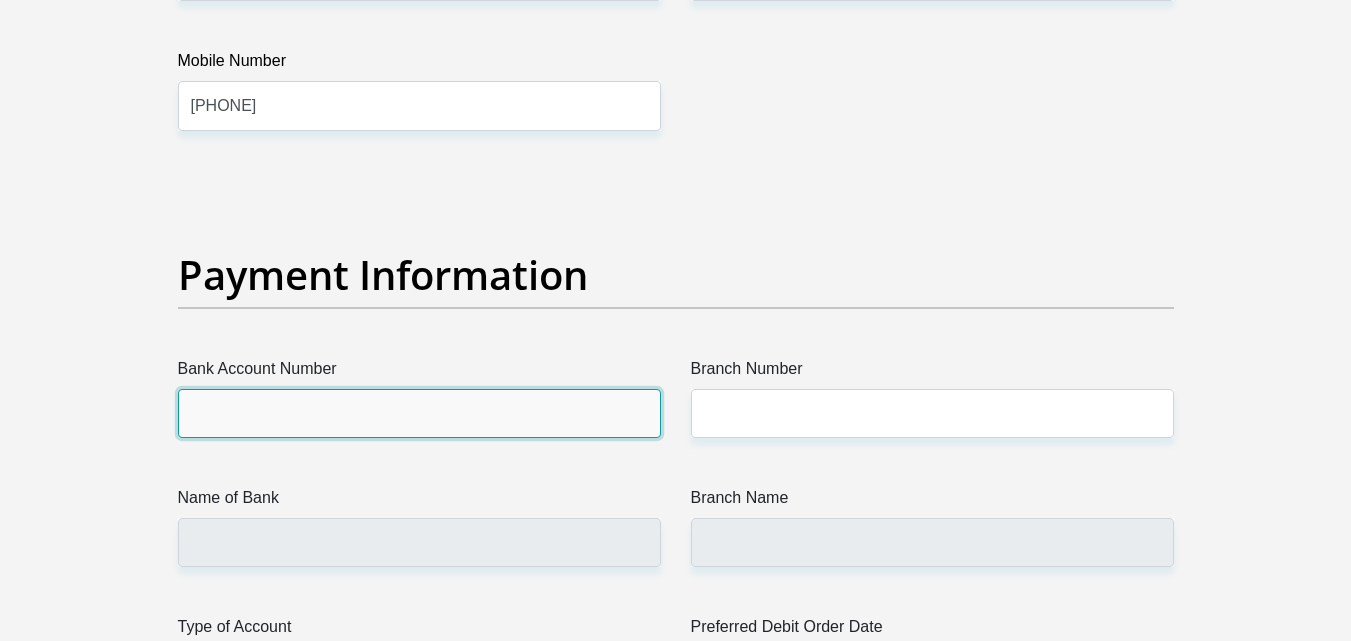 click on "Bank Account Number" at bounding box center [419, 413] 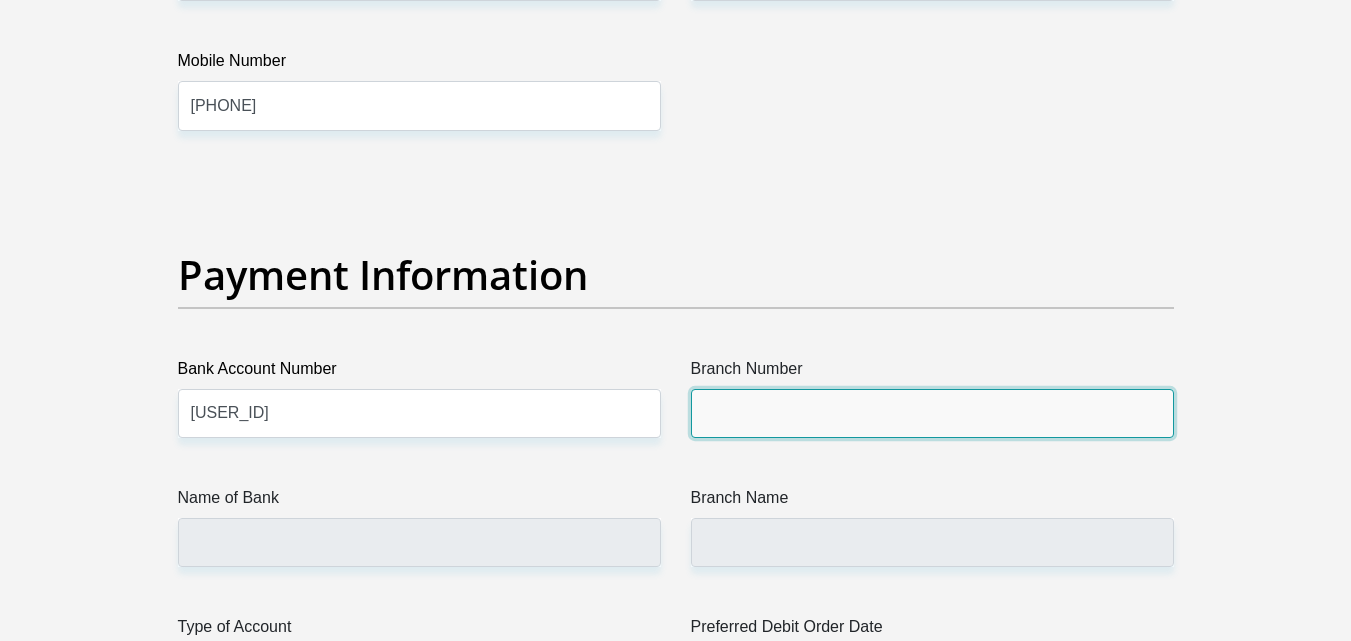 click on "Branch Number" at bounding box center [932, 413] 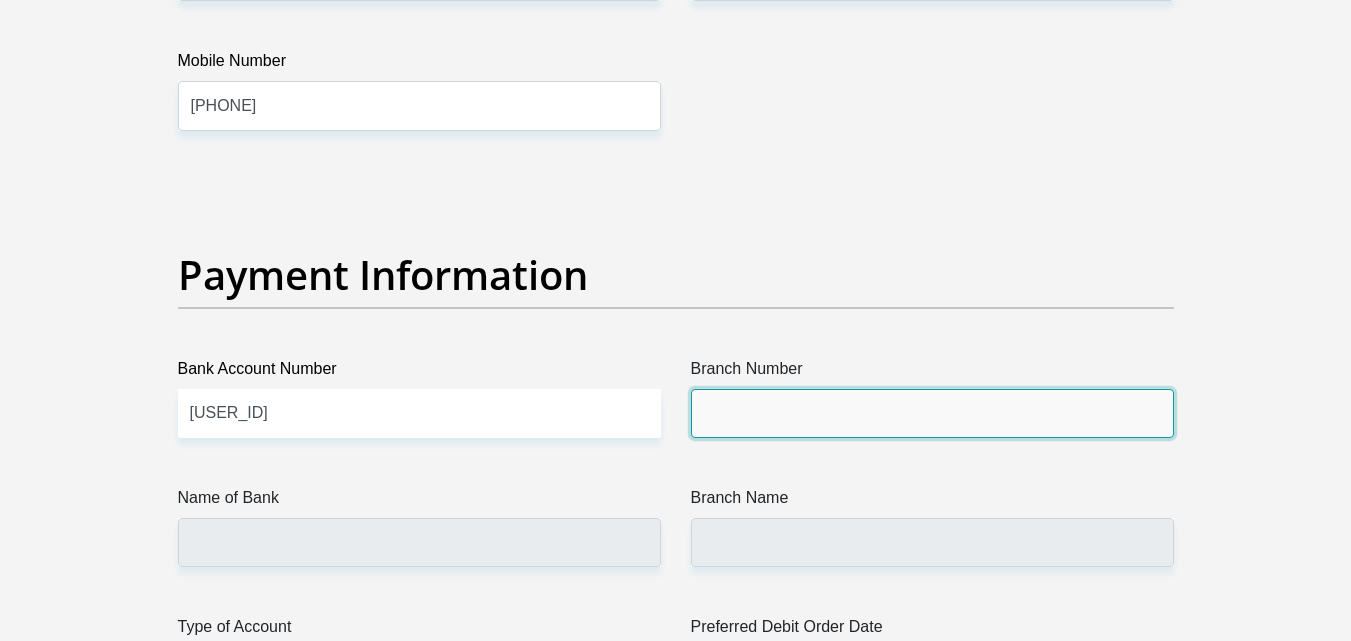 type on "678910" 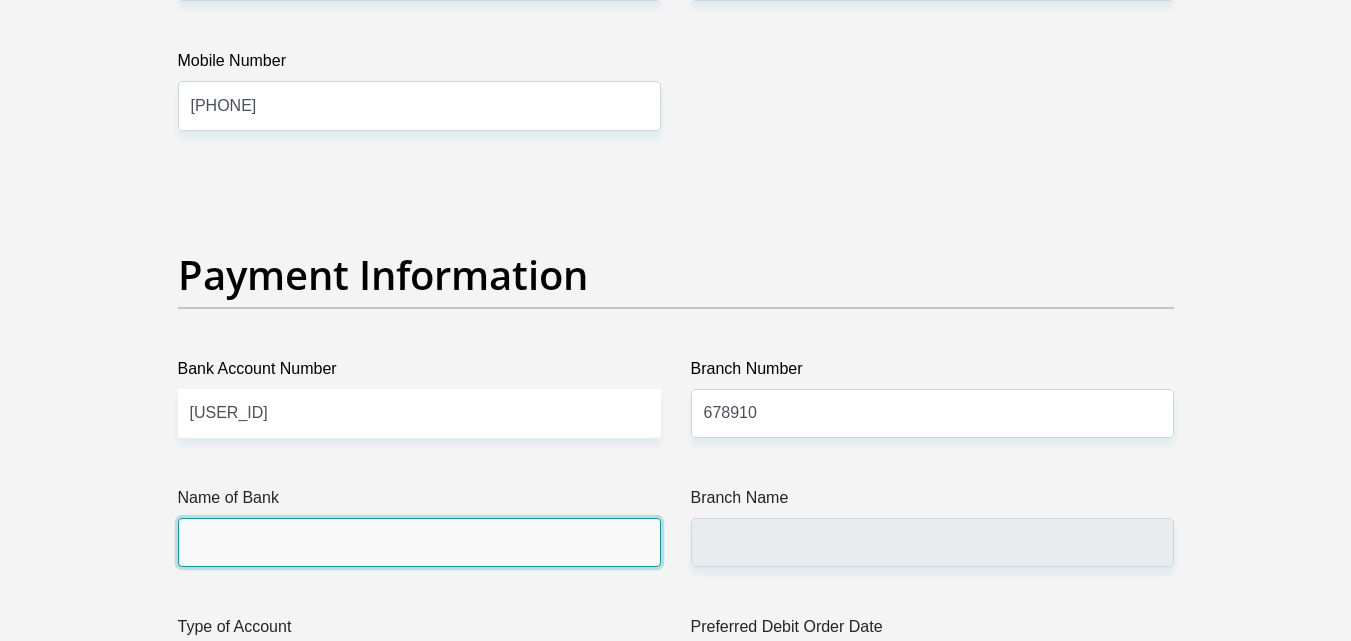 click on "Name of Bank" at bounding box center (419, 542) 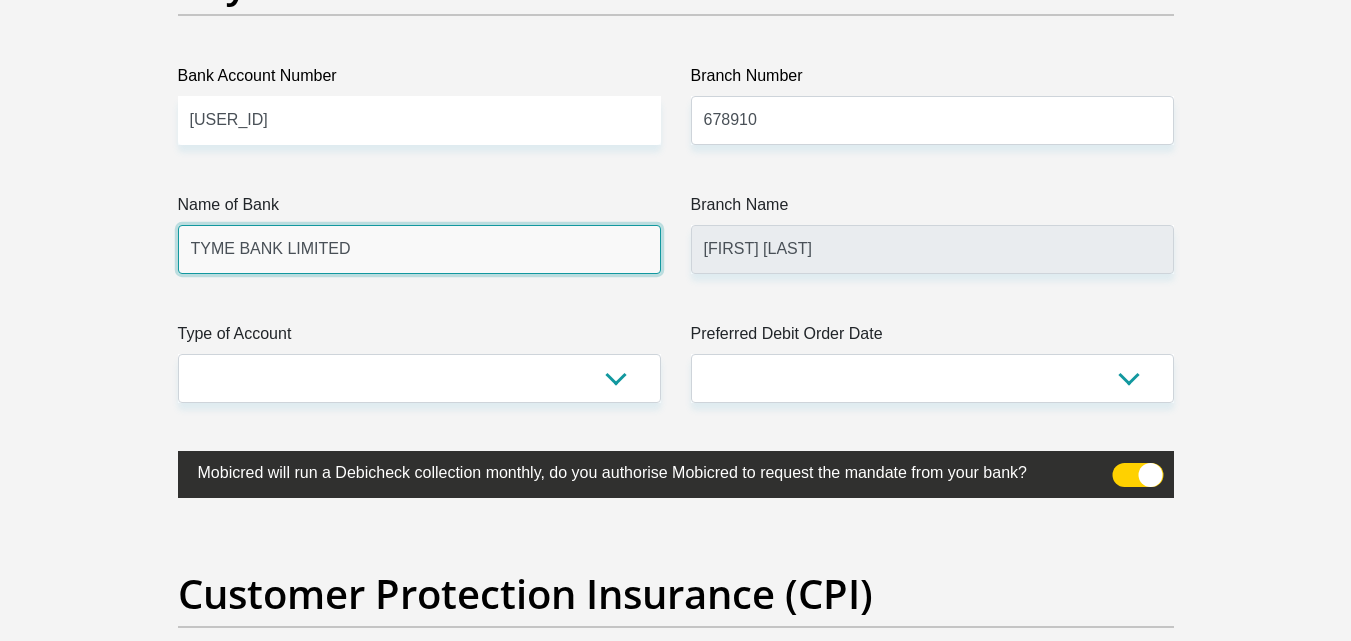 scroll, scrollTop: 4700, scrollLeft: 0, axis: vertical 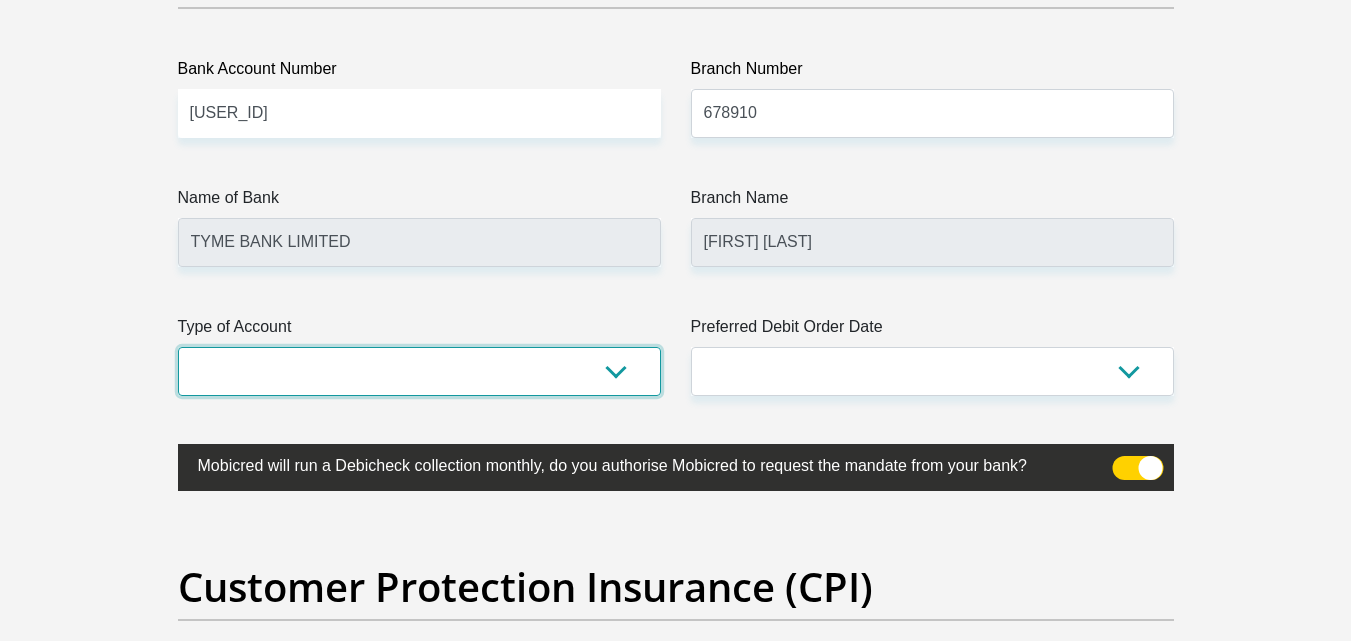 click on "Cheque
Savings" at bounding box center (419, 371) 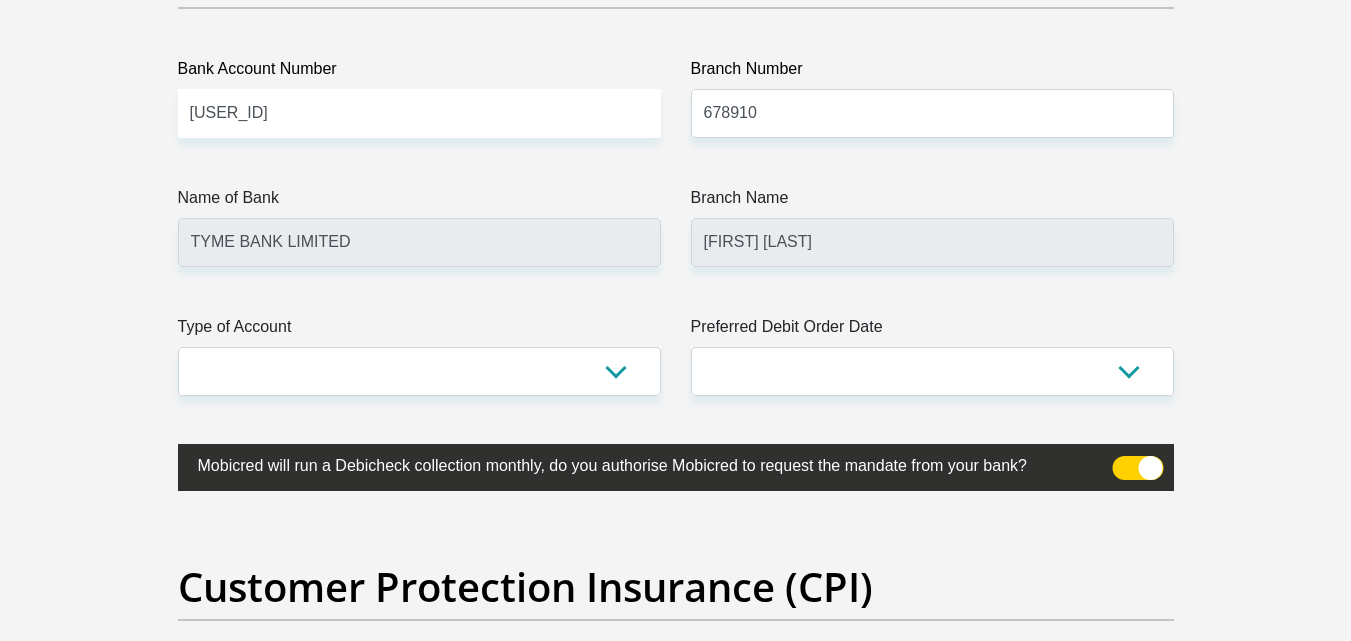 click on "Mobicred will run a Debicheck collection monthly,
do you authorise Mobicred to request the mandate from your bank?" at bounding box center (626, 463) 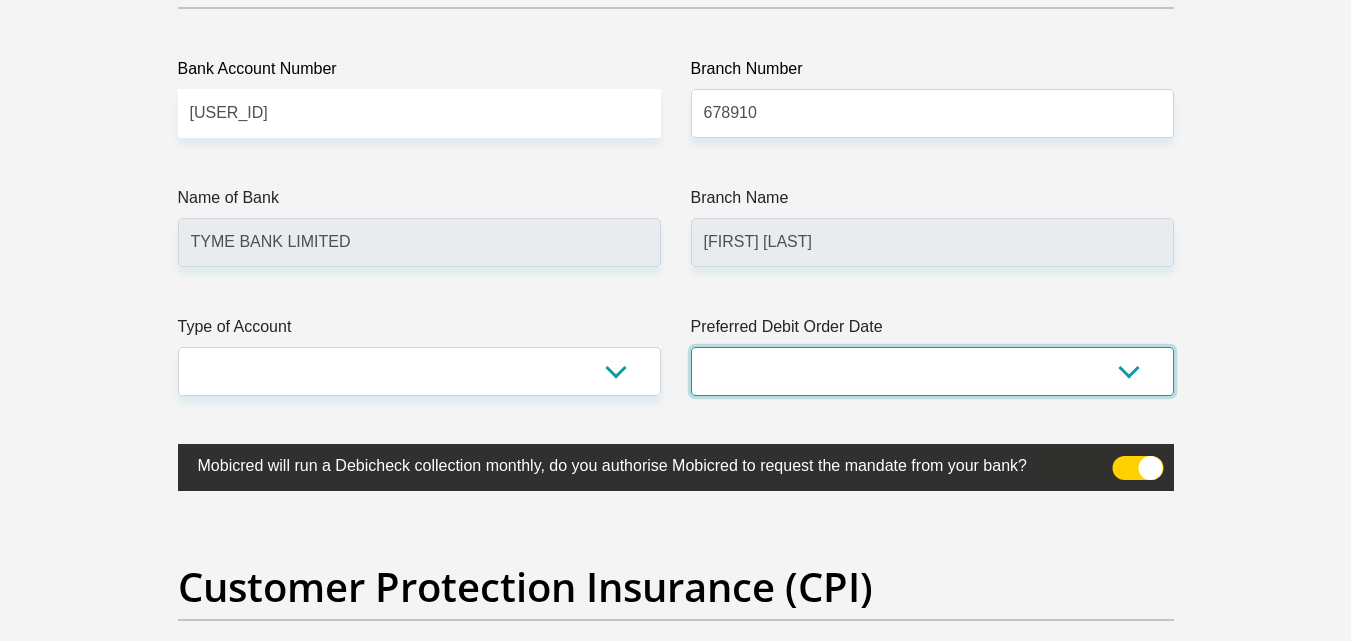 click on "1st
2nd
3rd
4th
5th
7th
18th
19th
20th
21st
22nd
23rd
24th
25th
26th
27th
28th
29th
30th" at bounding box center (932, 371) 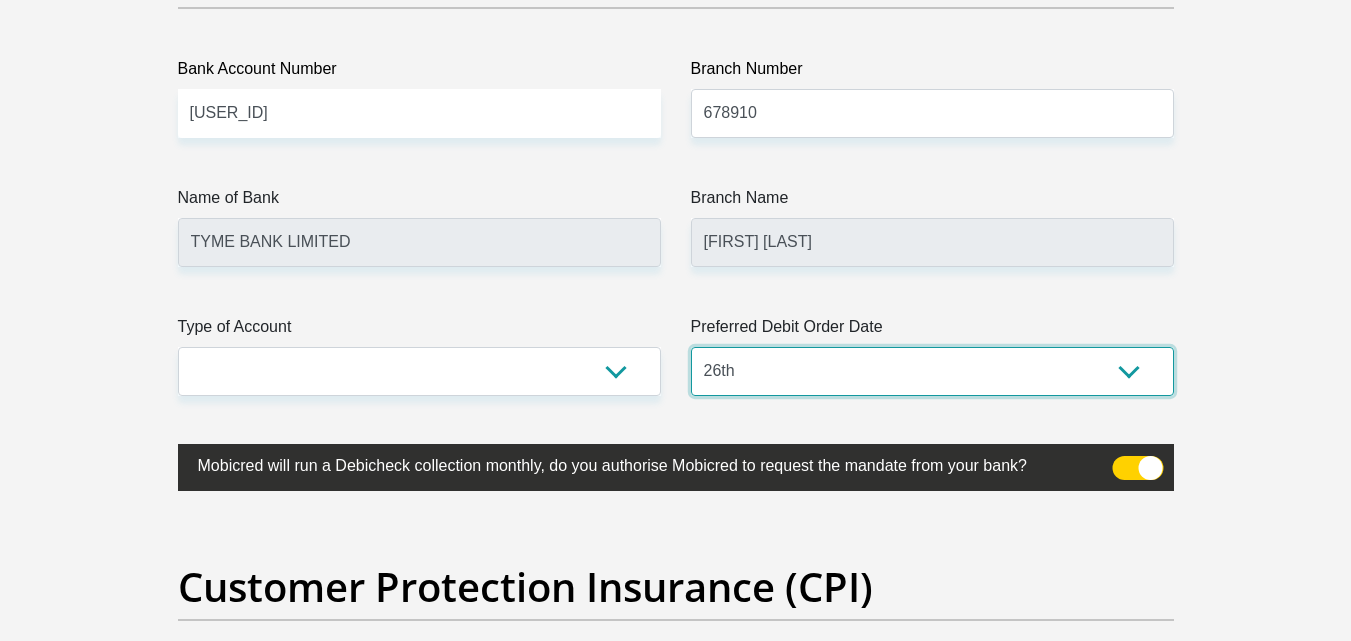 click on "1st
2nd
3rd
4th
5th
7th
18th
19th
20th
21st
22nd
23rd
24th
25th
26th
27th
28th
29th
30th" at bounding box center [932, 371] 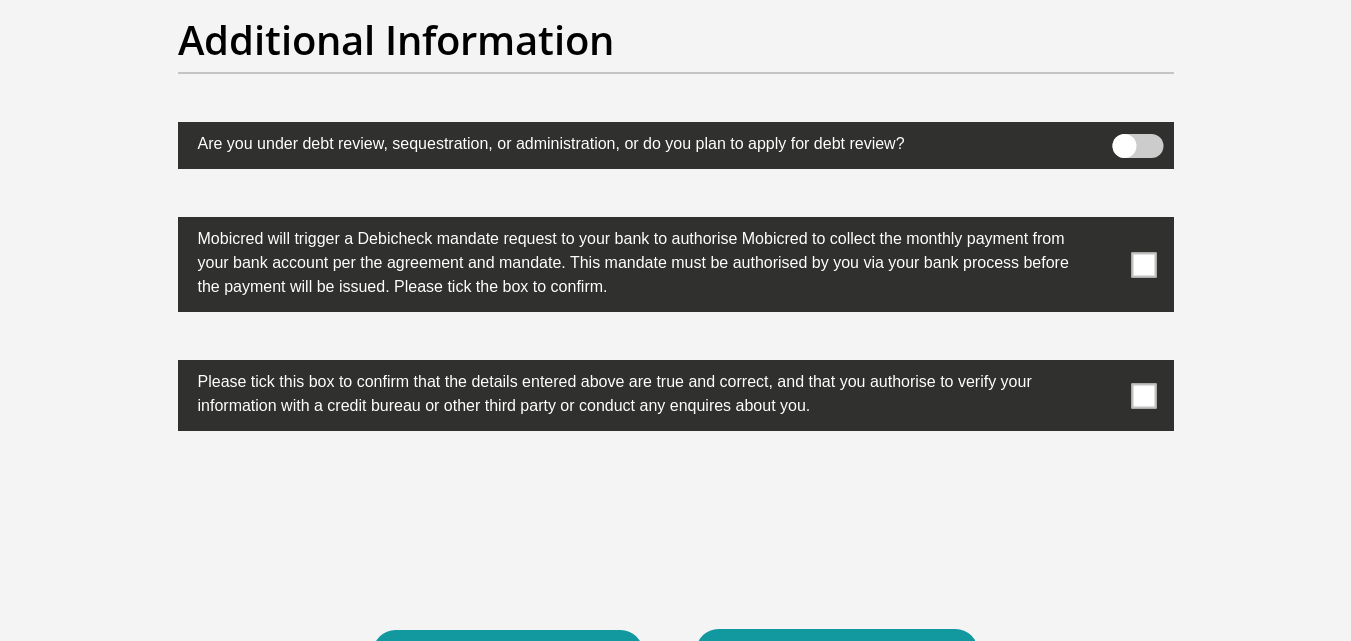 scroll, scrollTop: 6500, scrollLeft: 0, axis: vertical 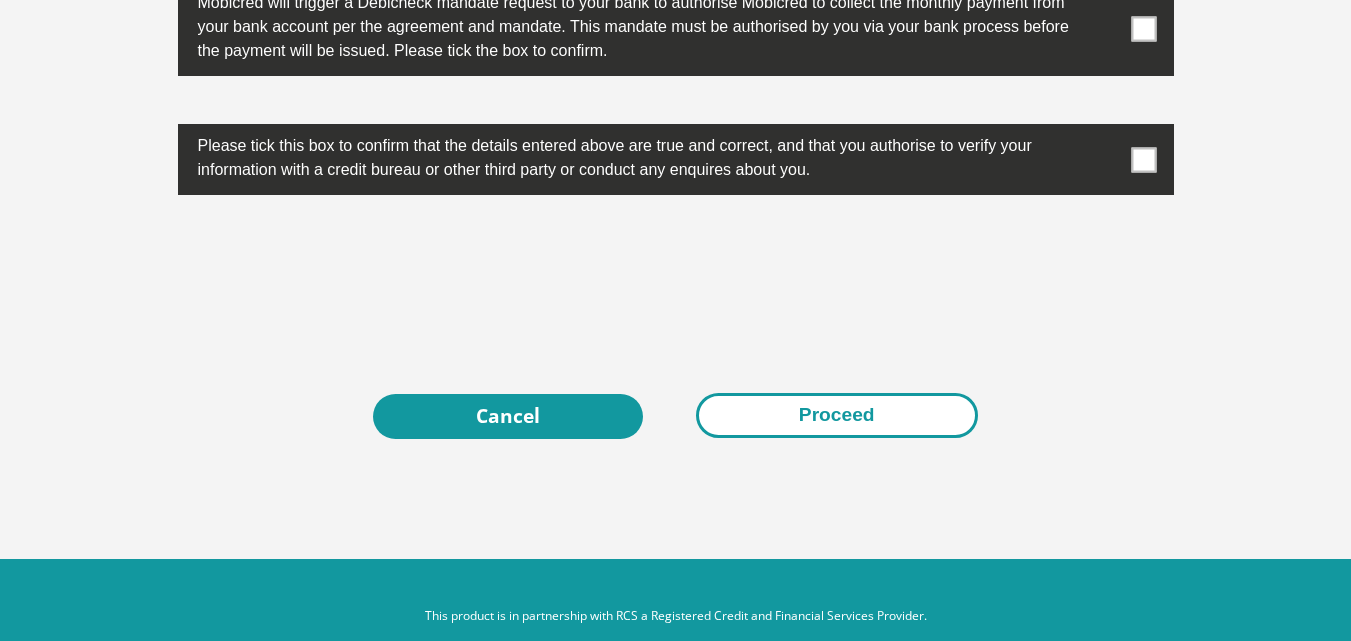 click on "Proceed" at bounding box center [837, 415] 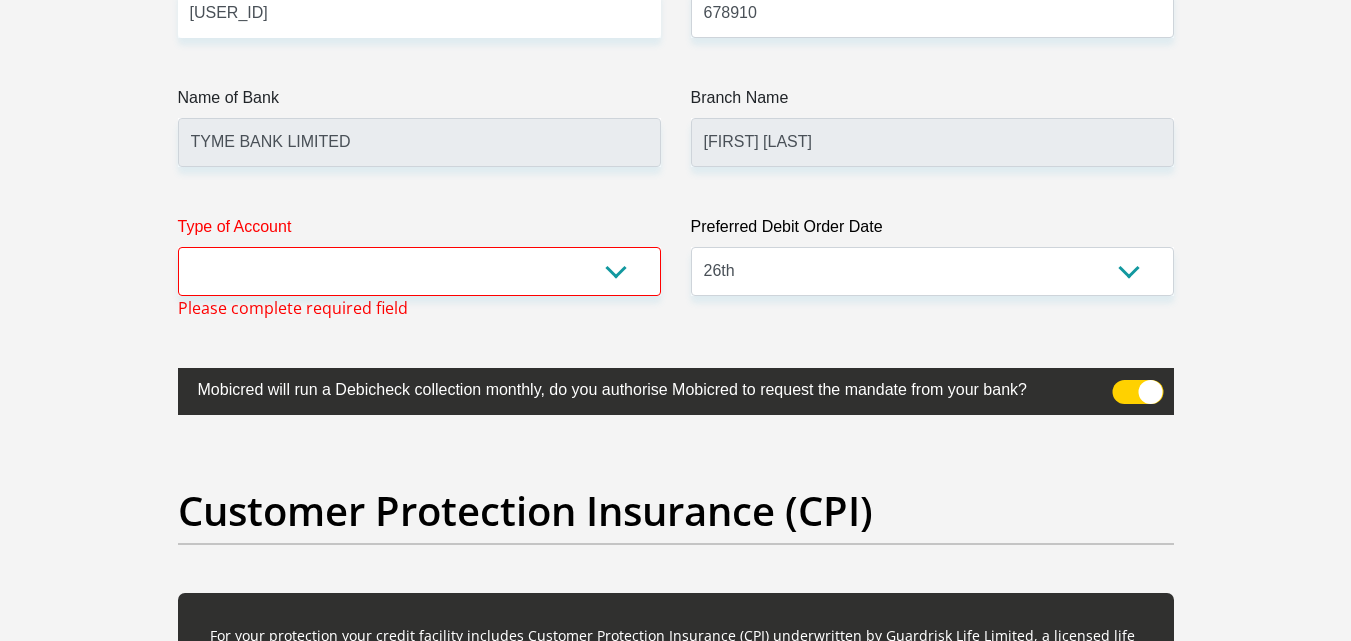 scroll, scrollTop: 4796, scrollLeft: 0, axis: vertical 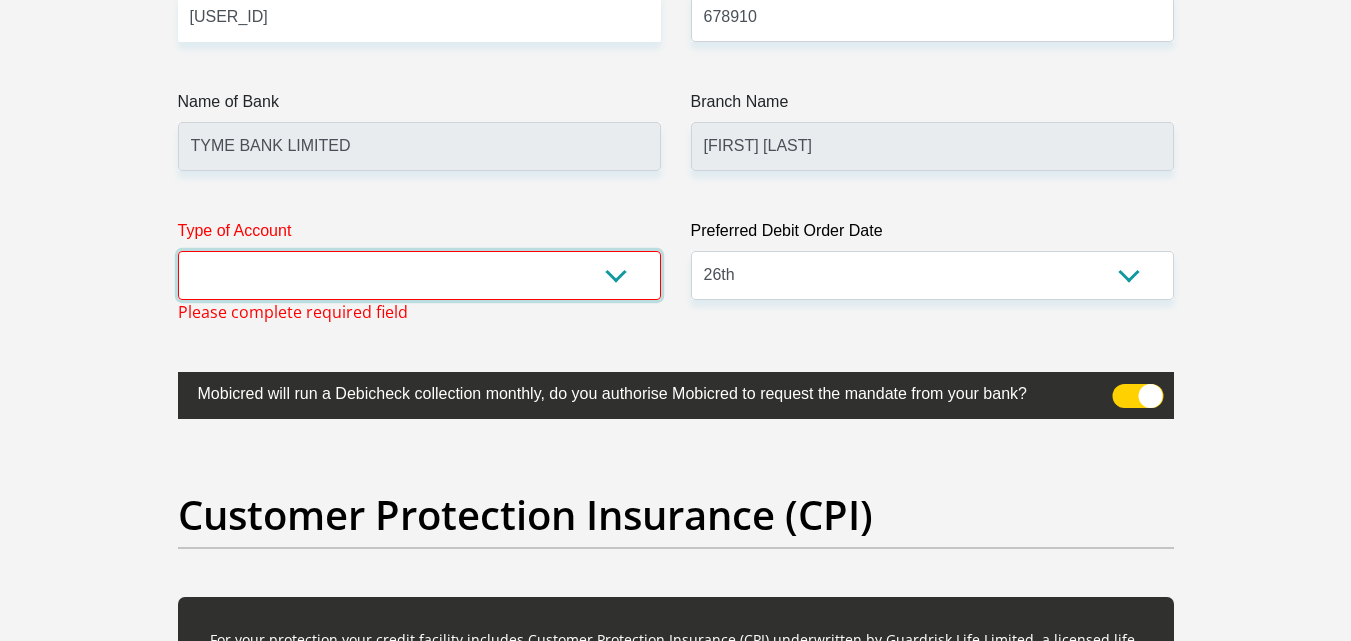 click on "Cheque
Savings" at bounding box center [419, 275] 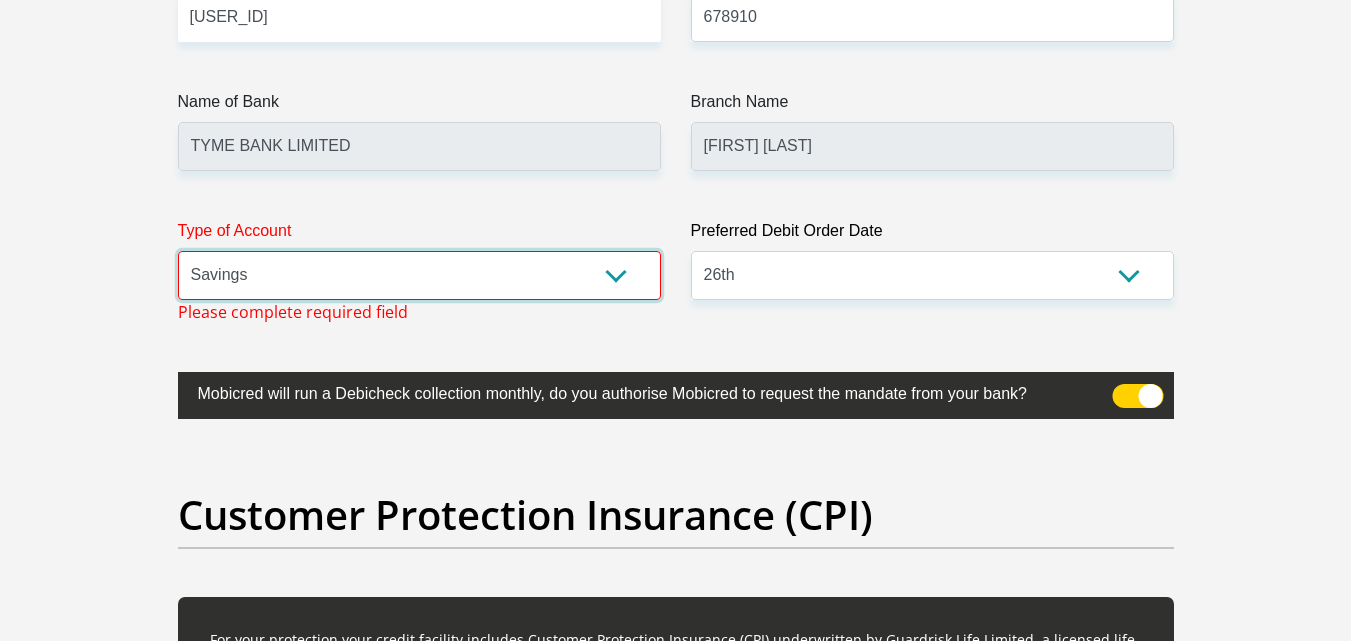 click on "Cheque
Savings" at bounding box center (419, 275) 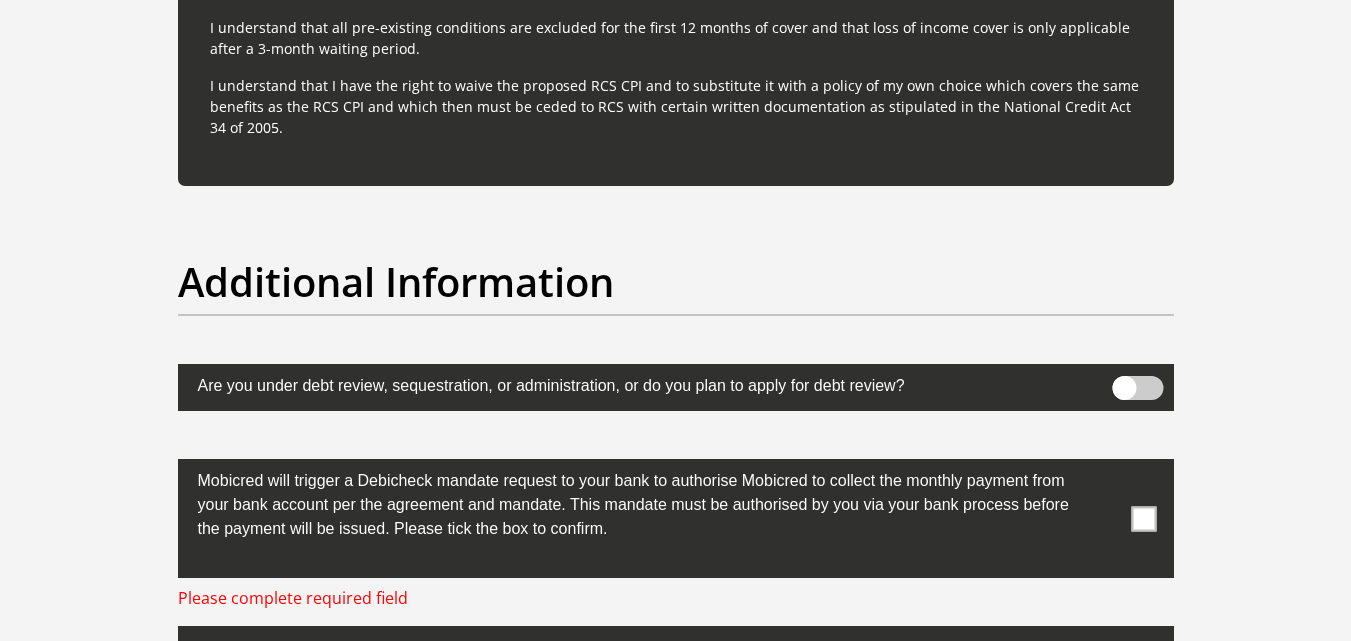 scroll, scrollTop: 6582, scrollLeft: 0, axis: vertical 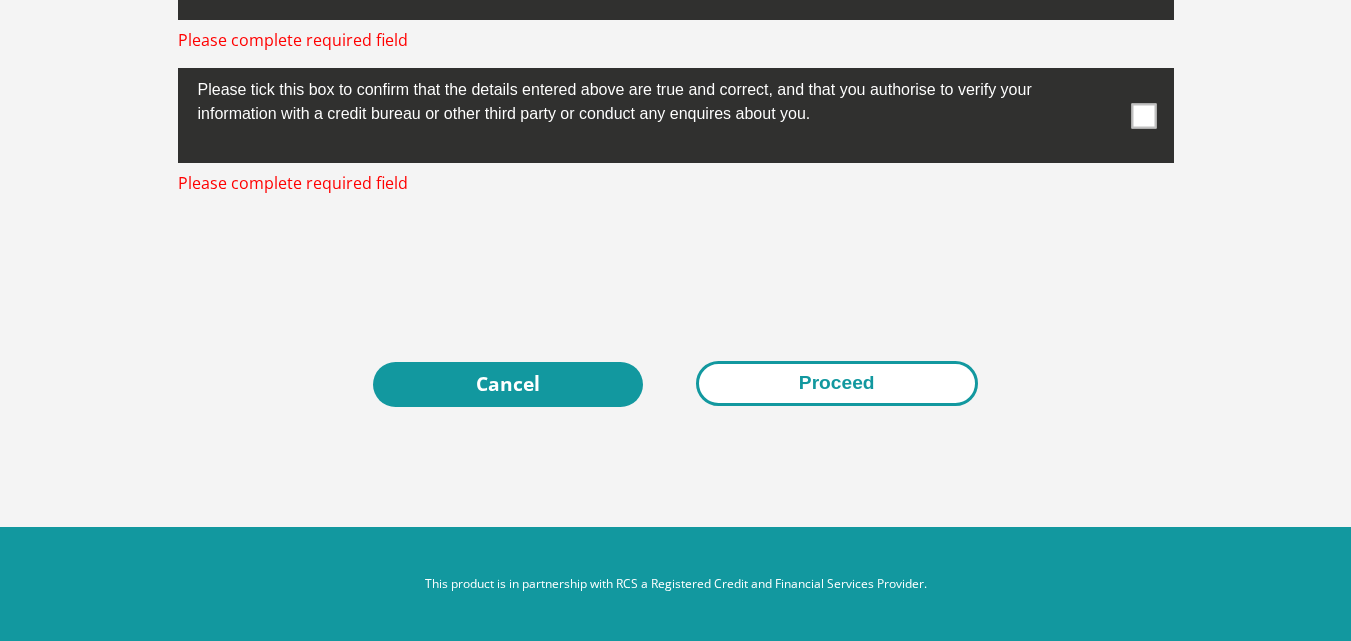 click on "Proceed" at bounding box center (837, 383) 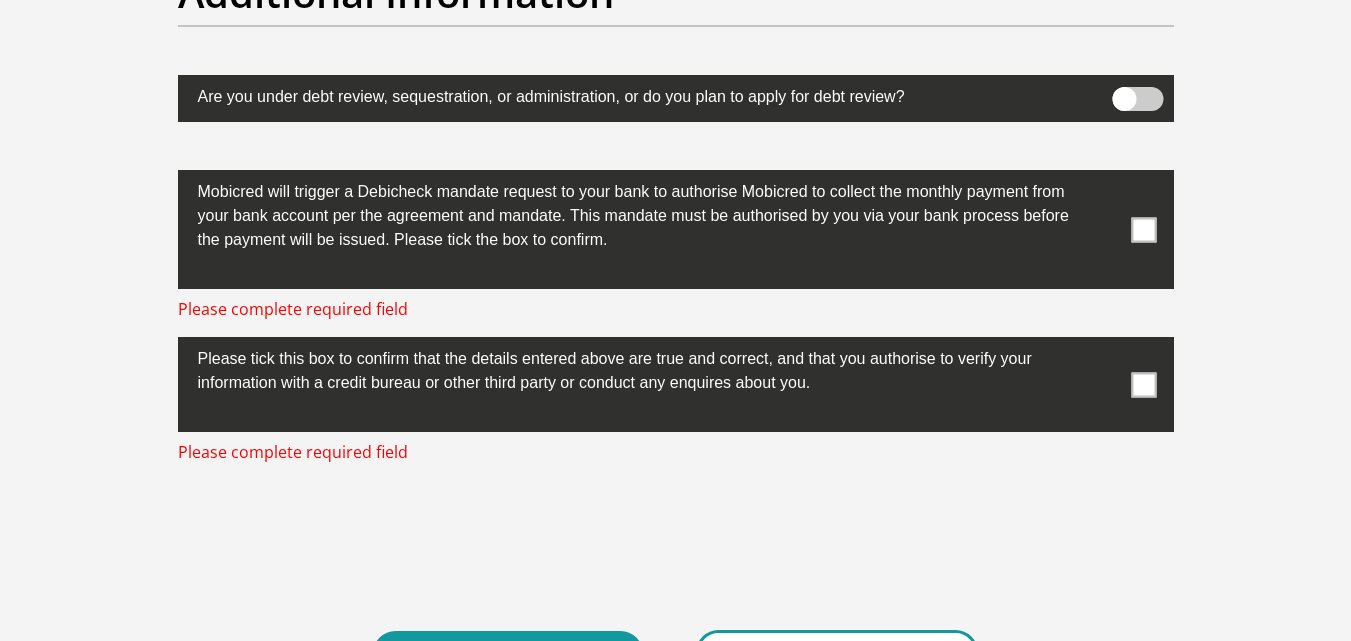 scroll, scrollTop: 6308, scrollLeft: 0, axis: vertical 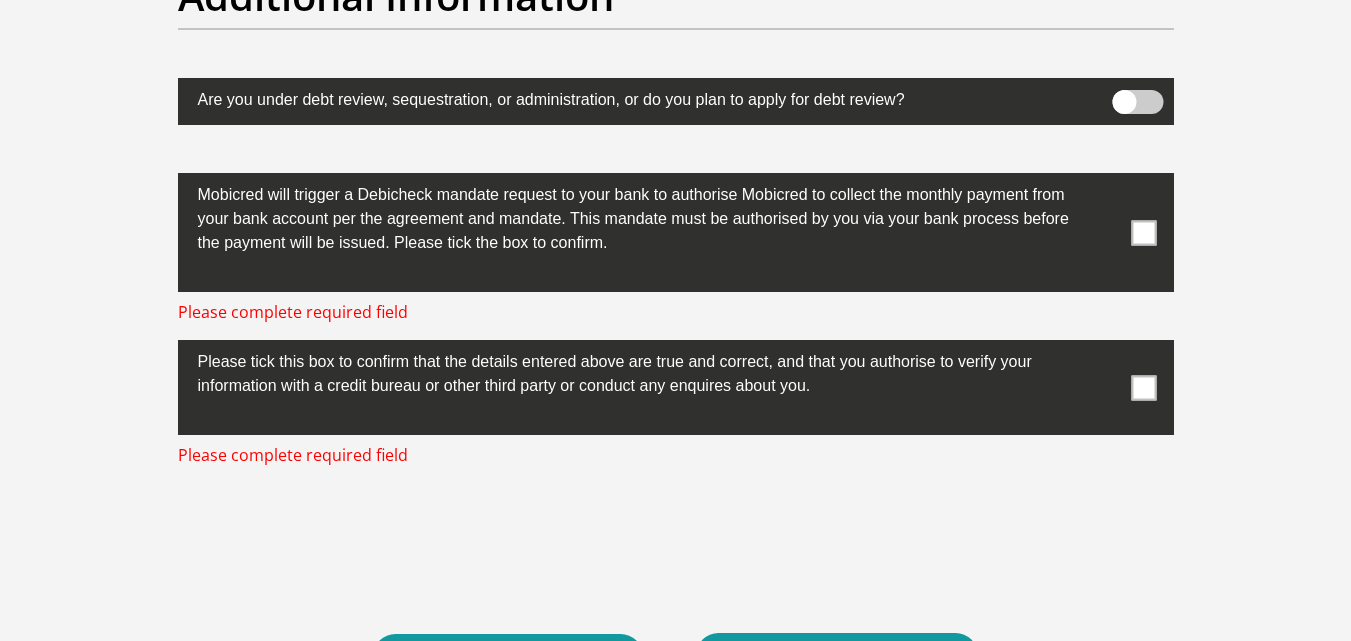 click at bounding box center (1143, 232) 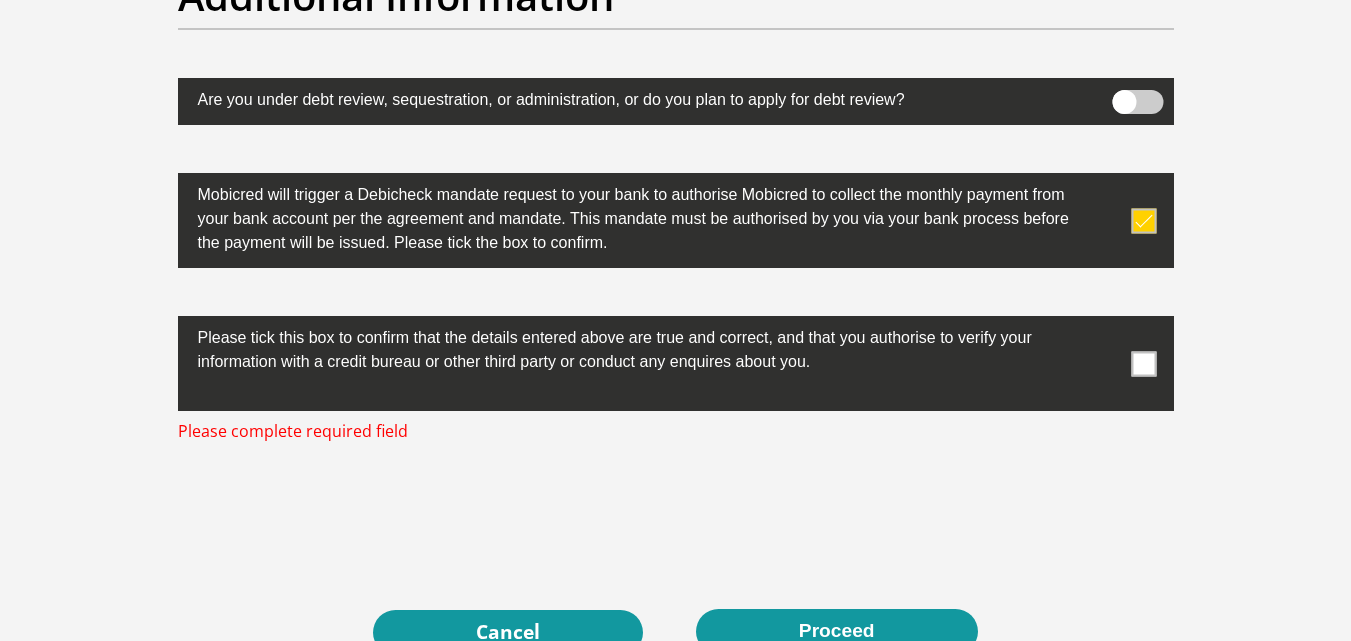 click at bounding box center [1143, 363] 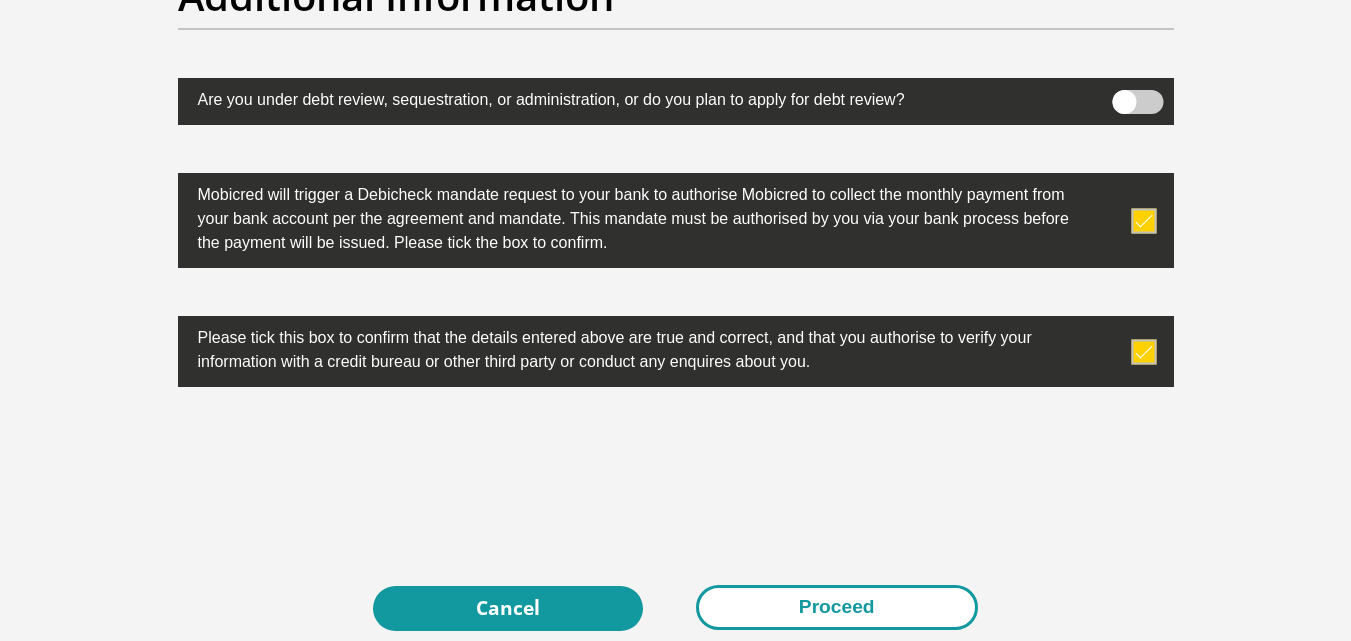 click on "Proceed" at bounding box center [837, 607] 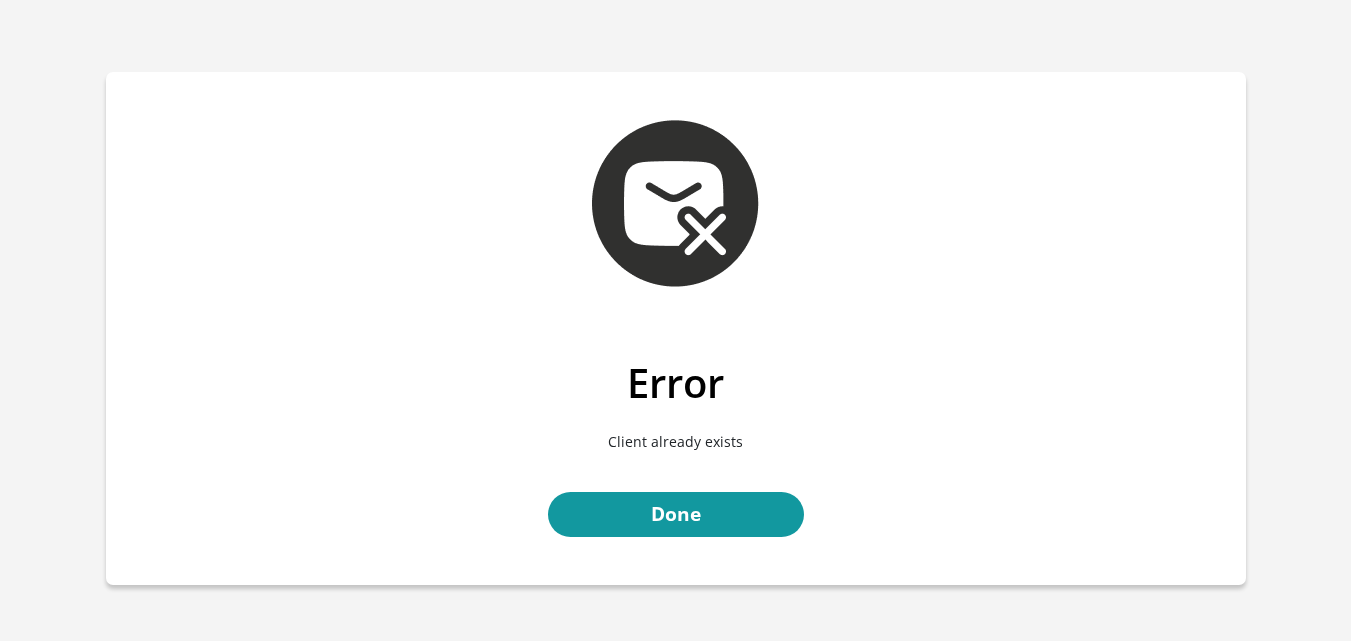 scroll, scrollTop: 0, scrollLeft: 0, axis: both 